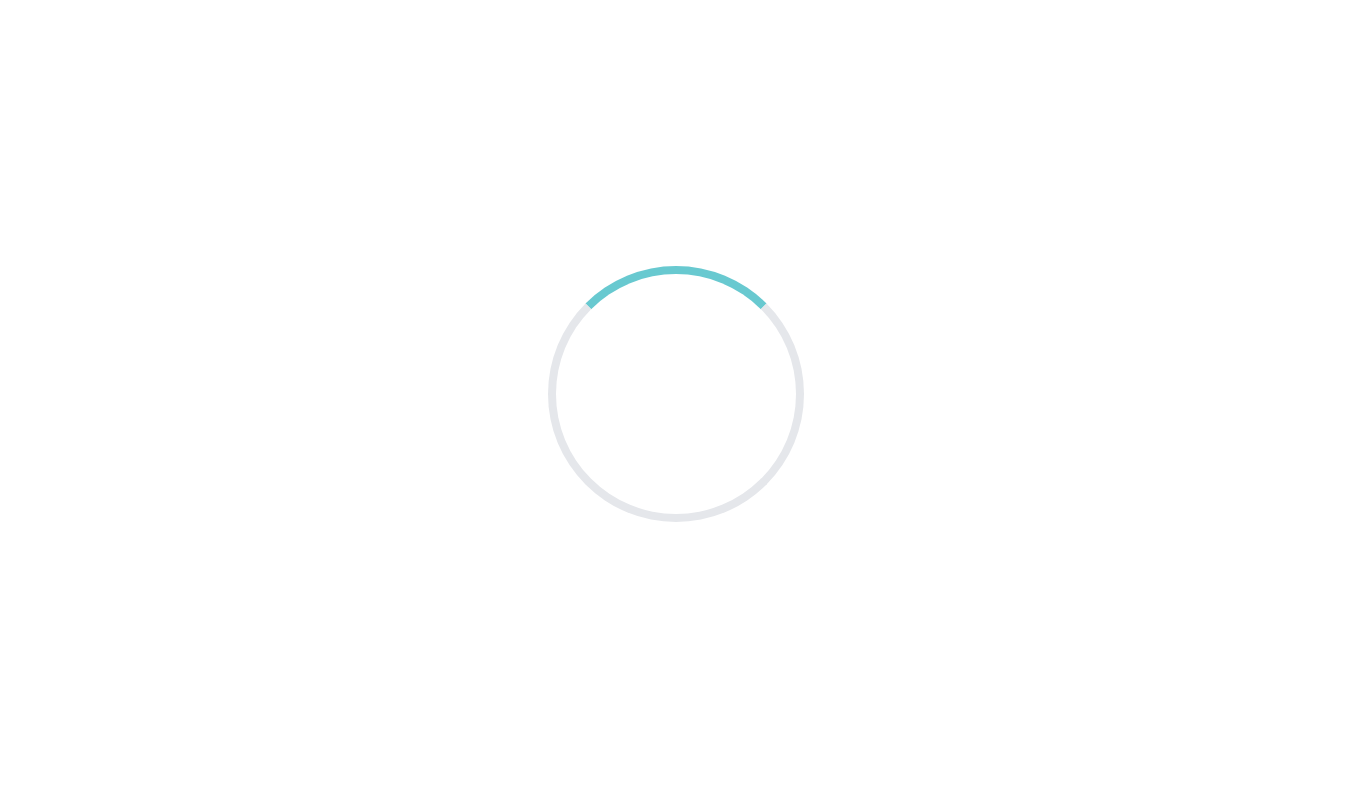 scroll, scrollTop: 0, scrollLeft: 0, axis: both 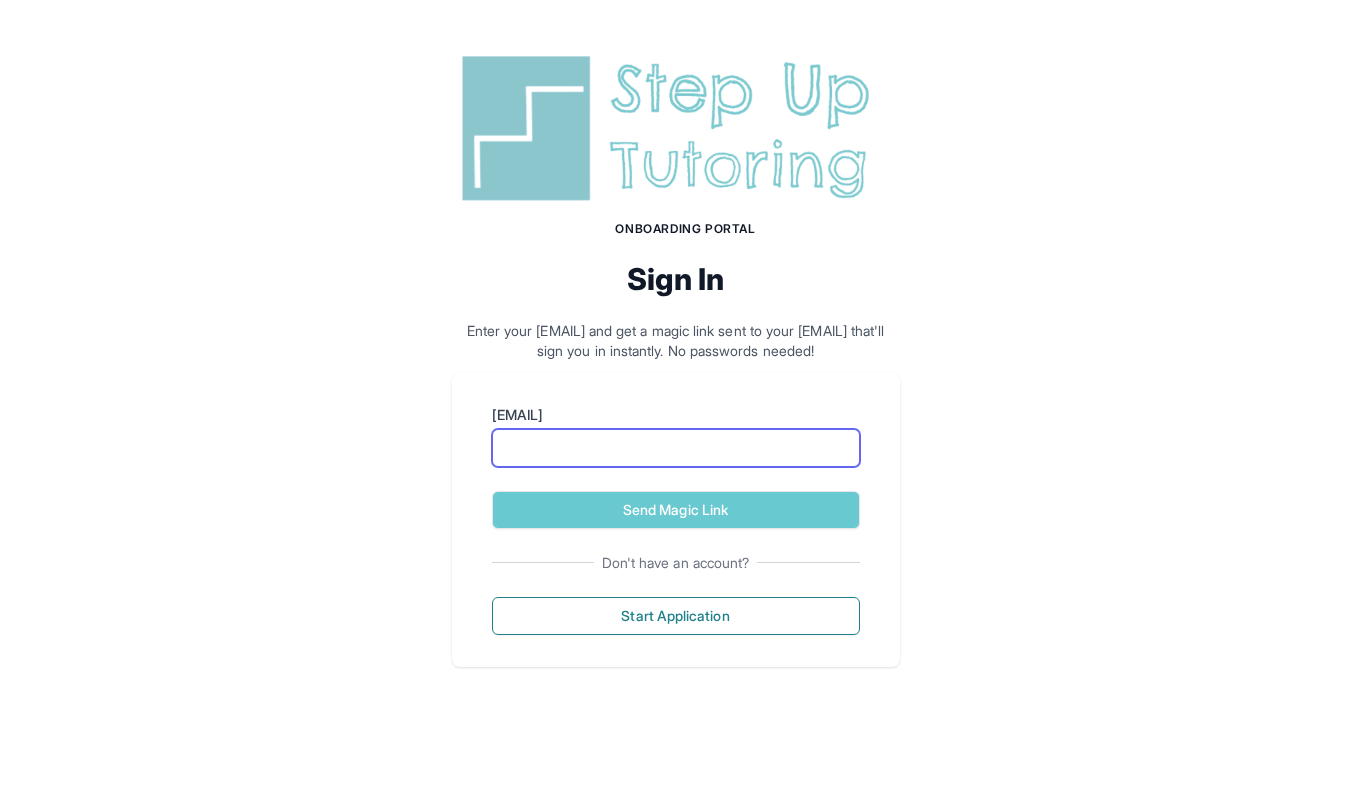 click on "[EMAIL]" at bounding box center (676, 448) 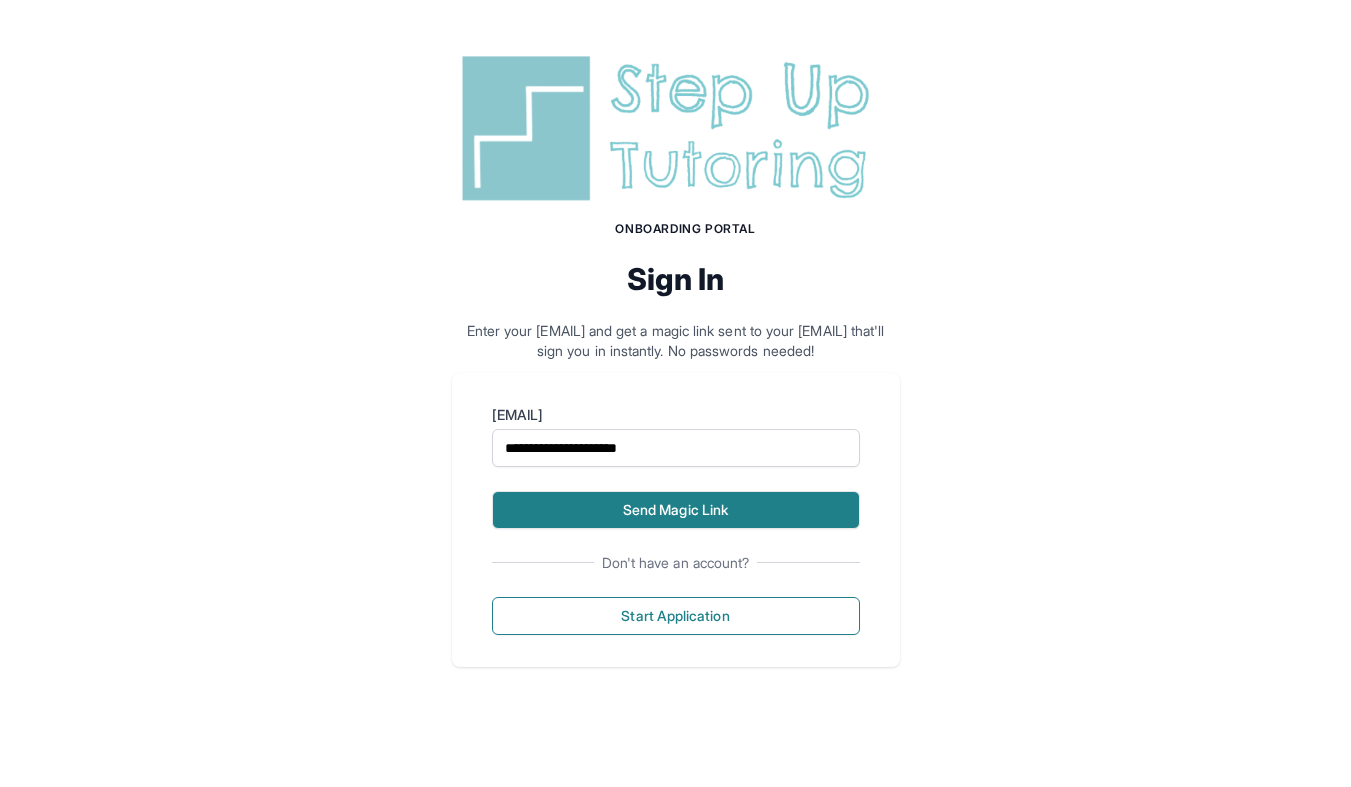 click on "Send Magic Link" at bounding box center (676, 510) 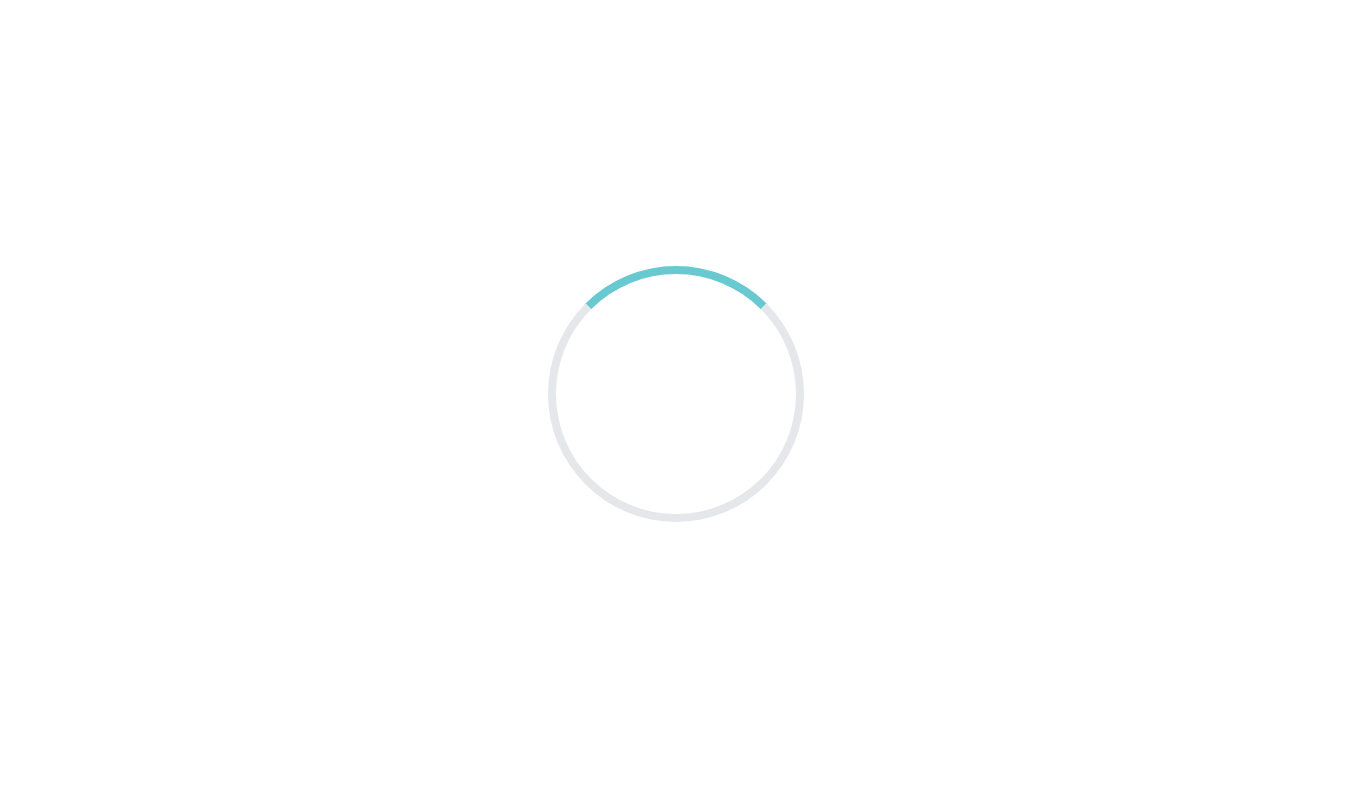 scroll, scrollTop: 0, scrollLeft: 0, axis: both 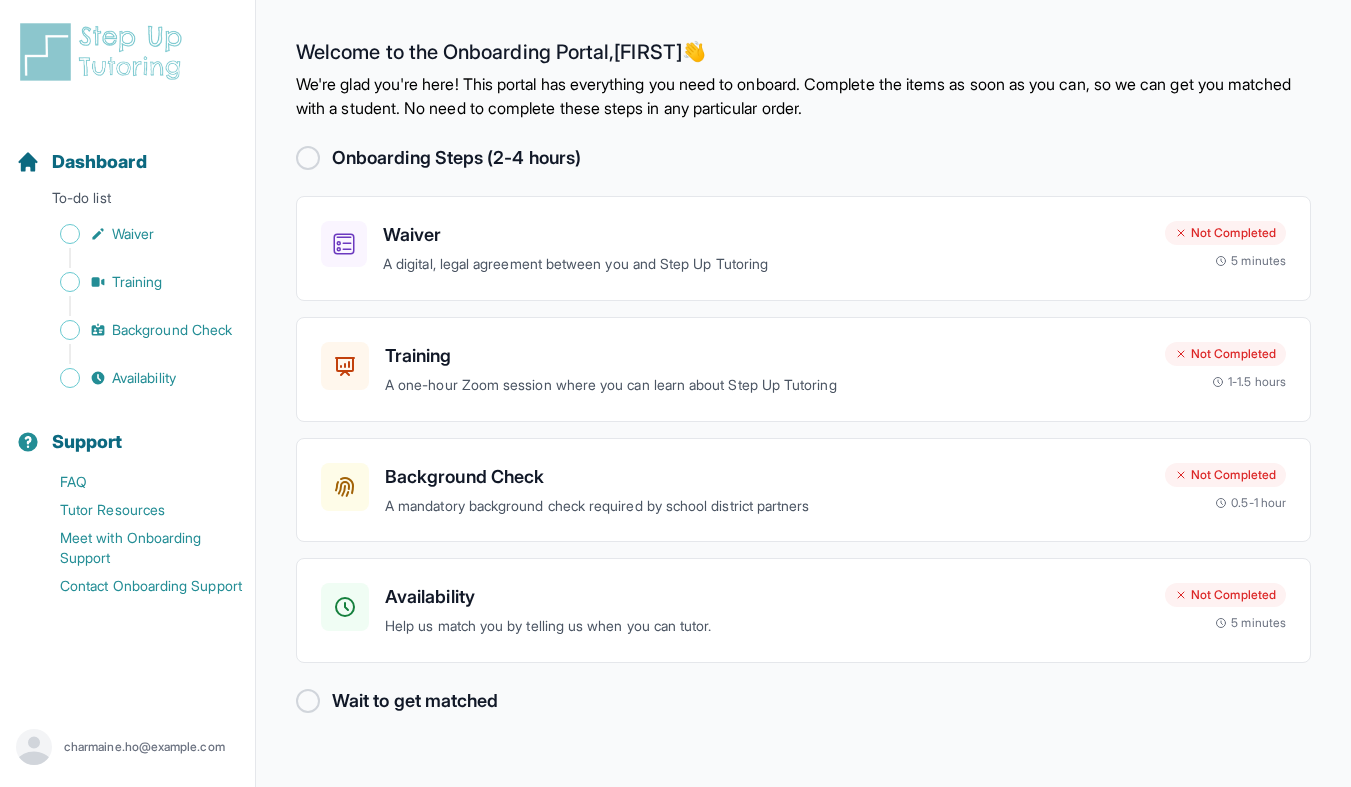 click at bounding box center [308, 701] 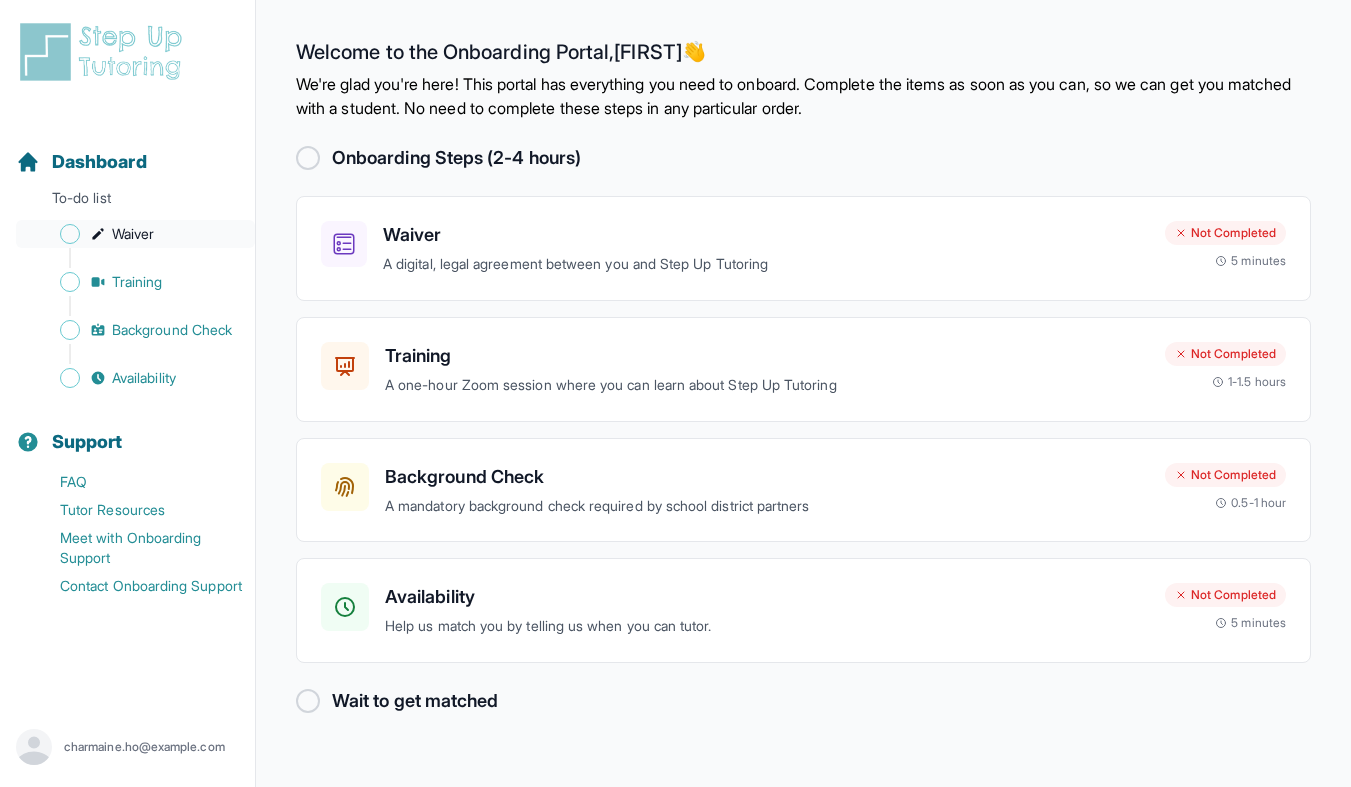 click on "Waiver" at bounding box center (133, 234) 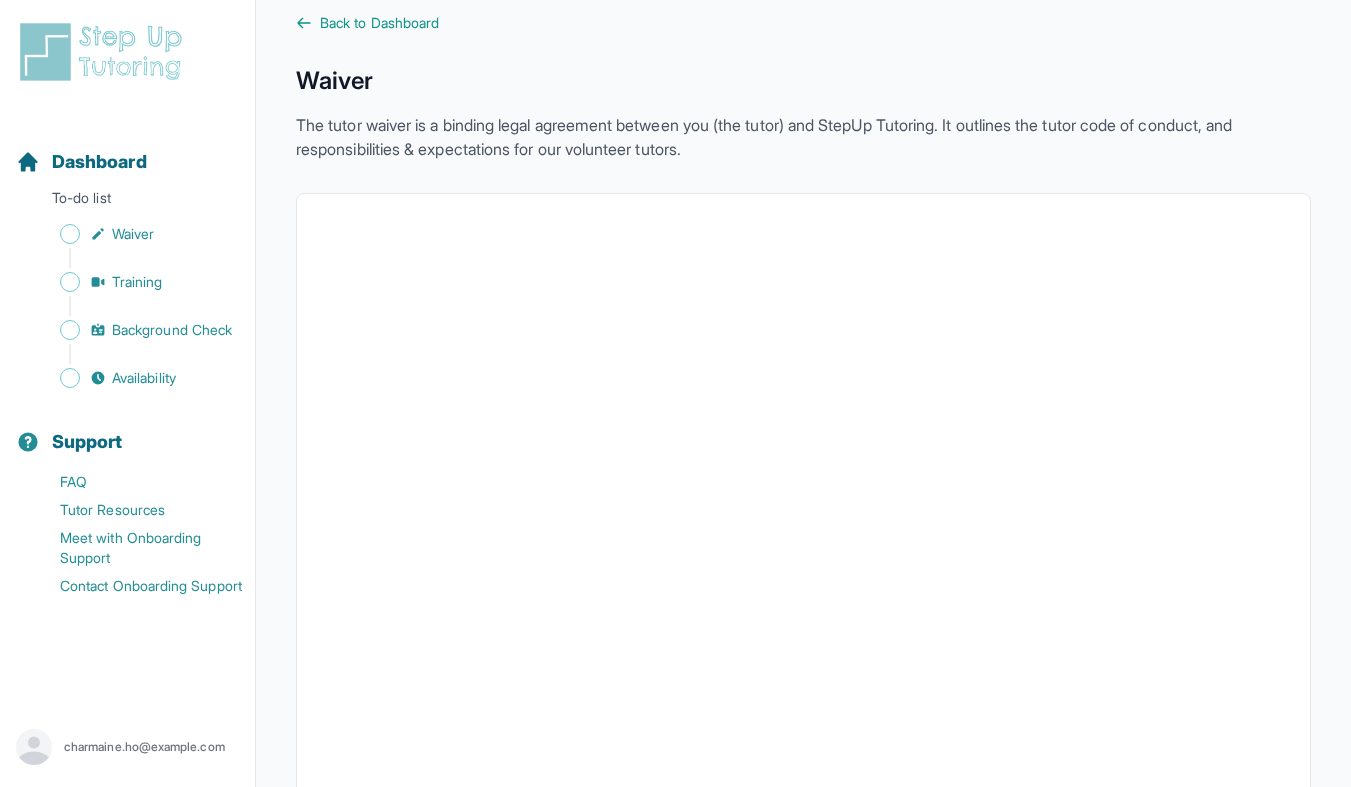 scroll, scrollTop: 0, scrollLeft: 0, axis: both 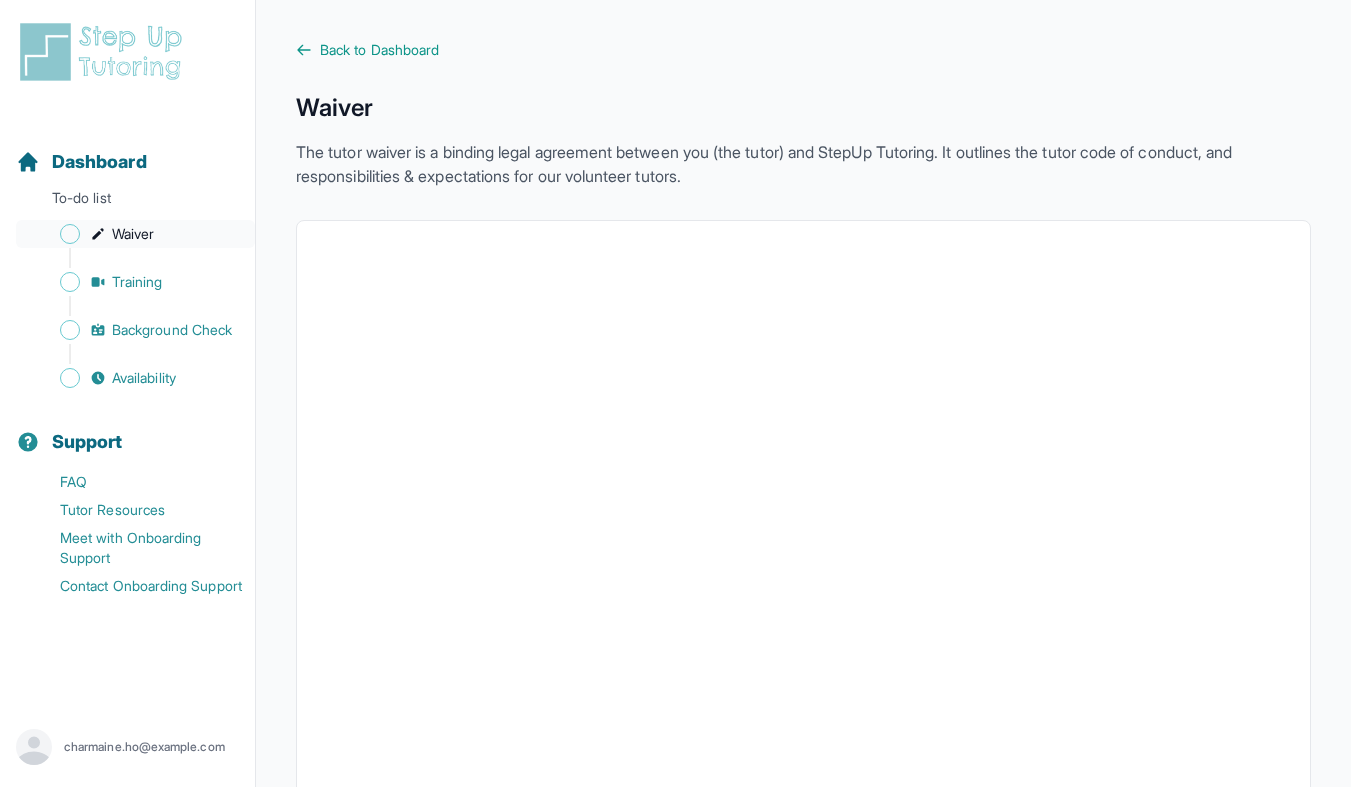 click on "Waiver" at bounding box center (133, 234) 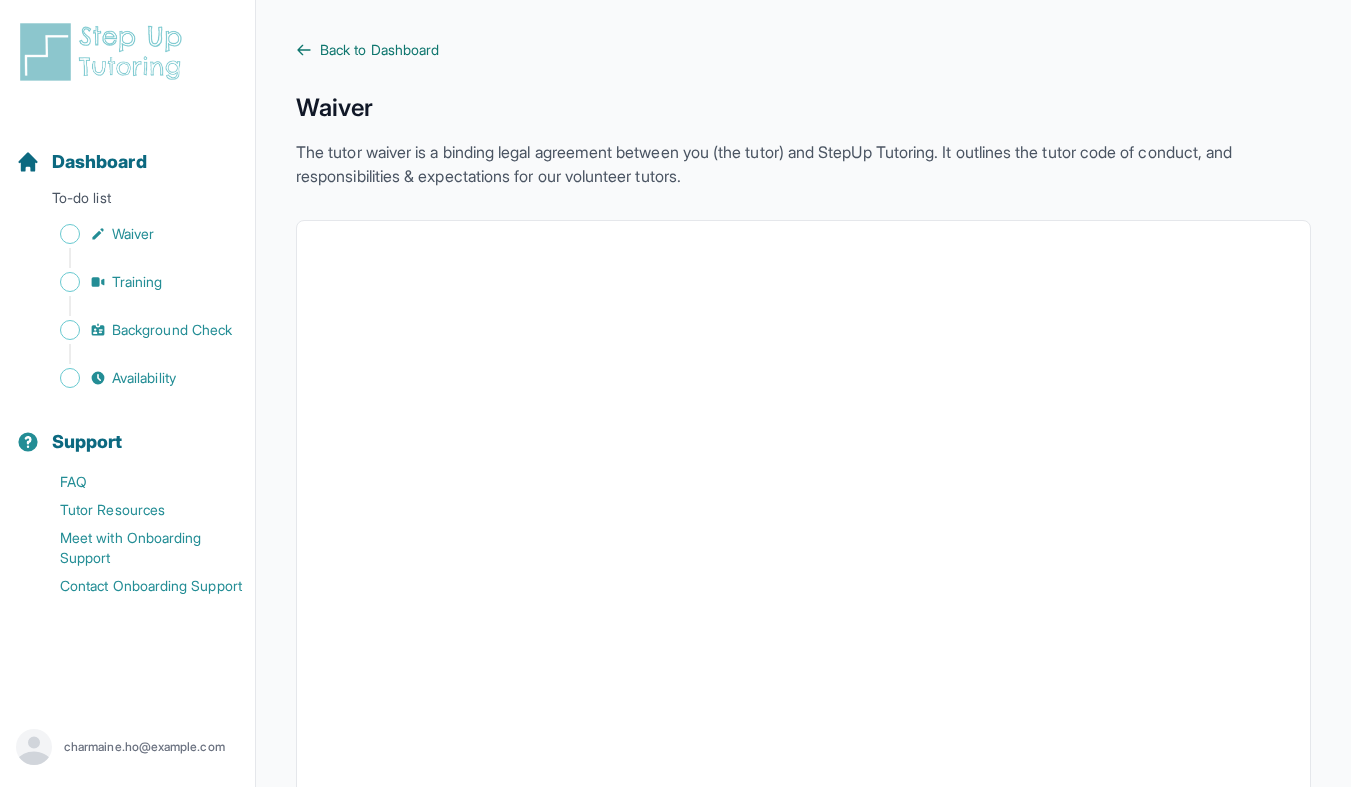 click on "Back to Dashboard" at bounding box center [379, 50] 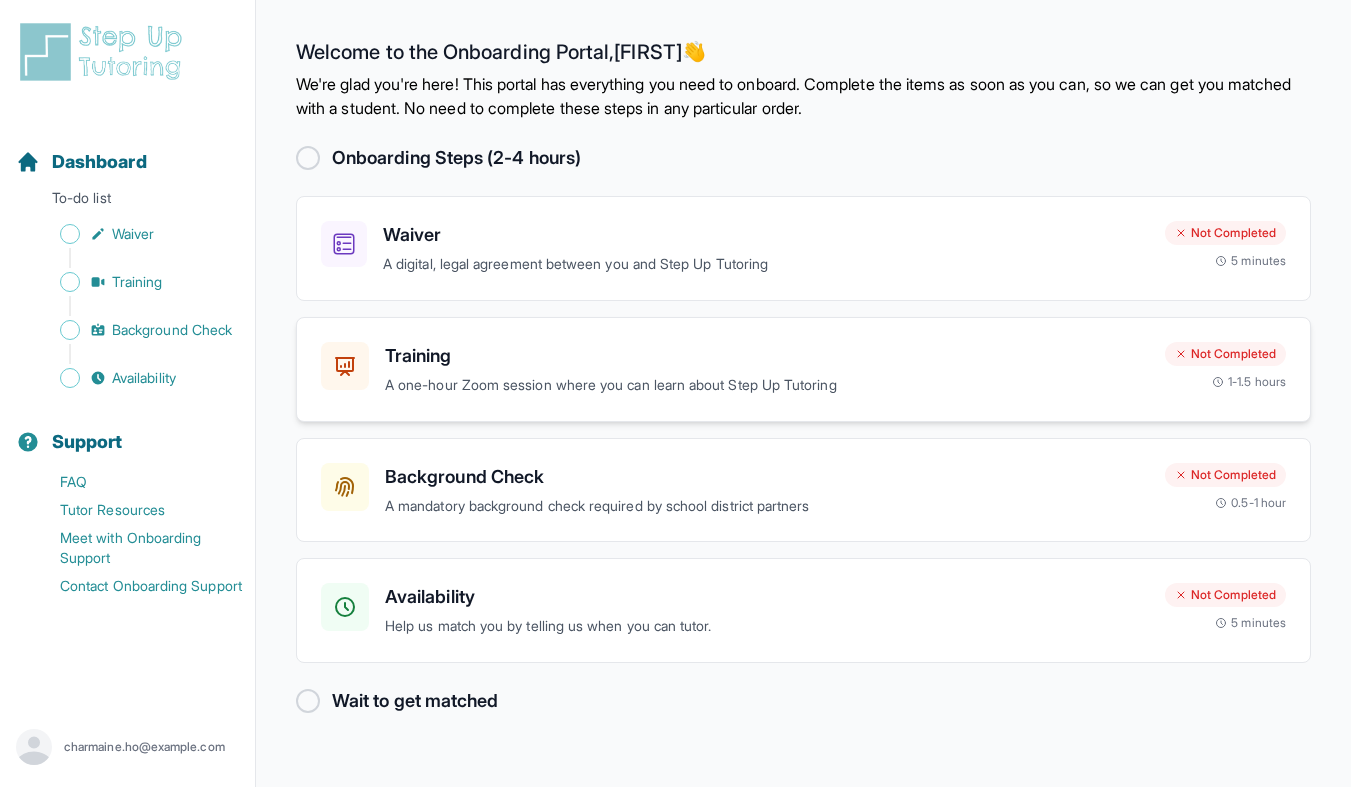click on "Training" at bounding box center (767, 356) 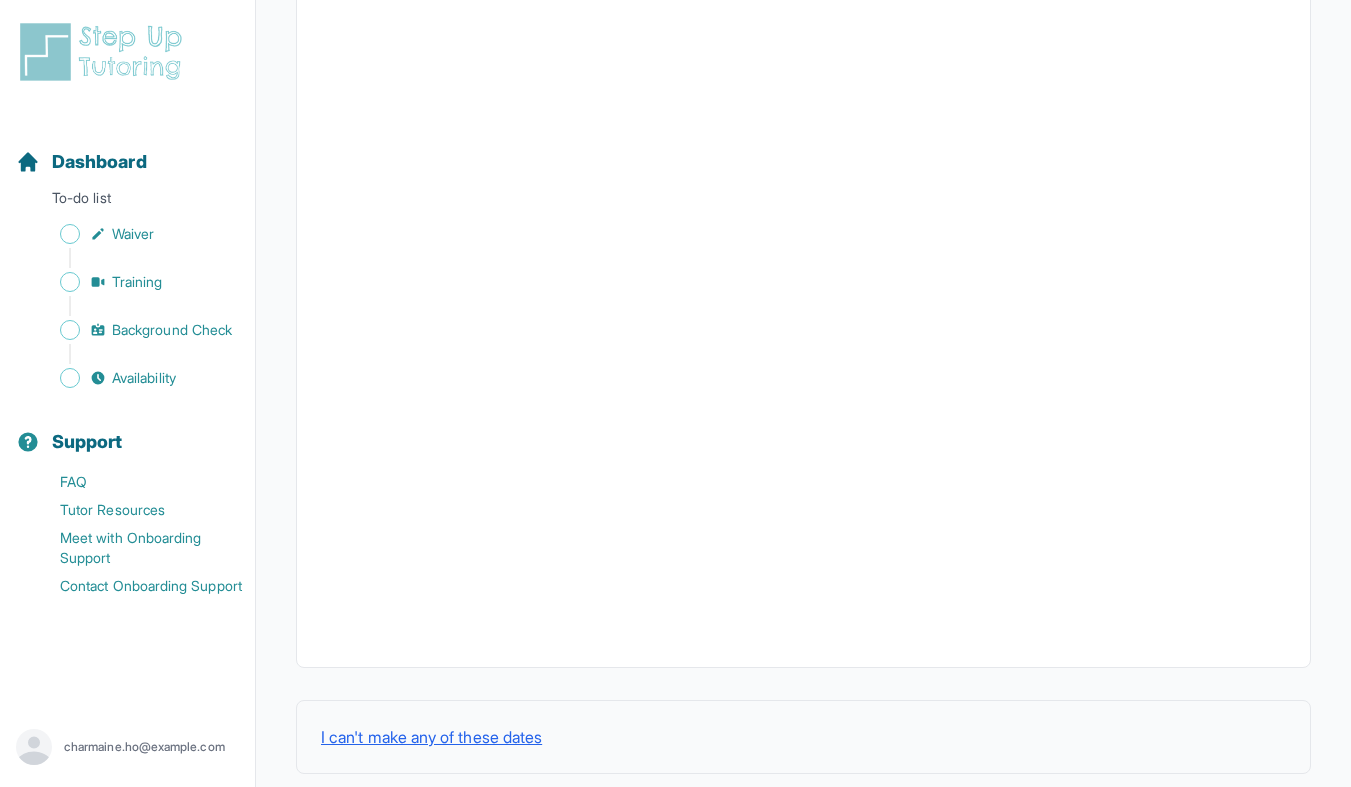 scroll, scrollTop: 621, scrollLeft: 0, axis: vertical 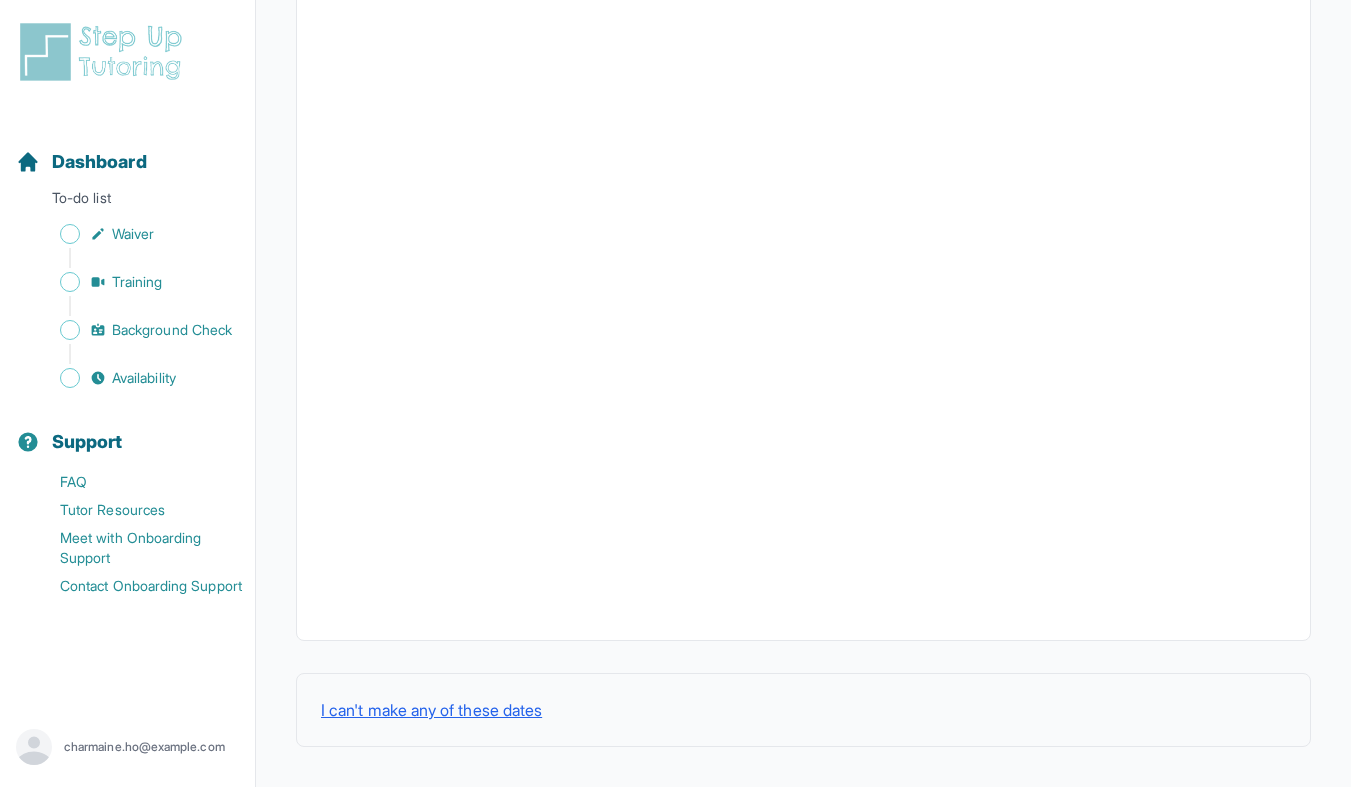 click at bounding box center (803, 206) 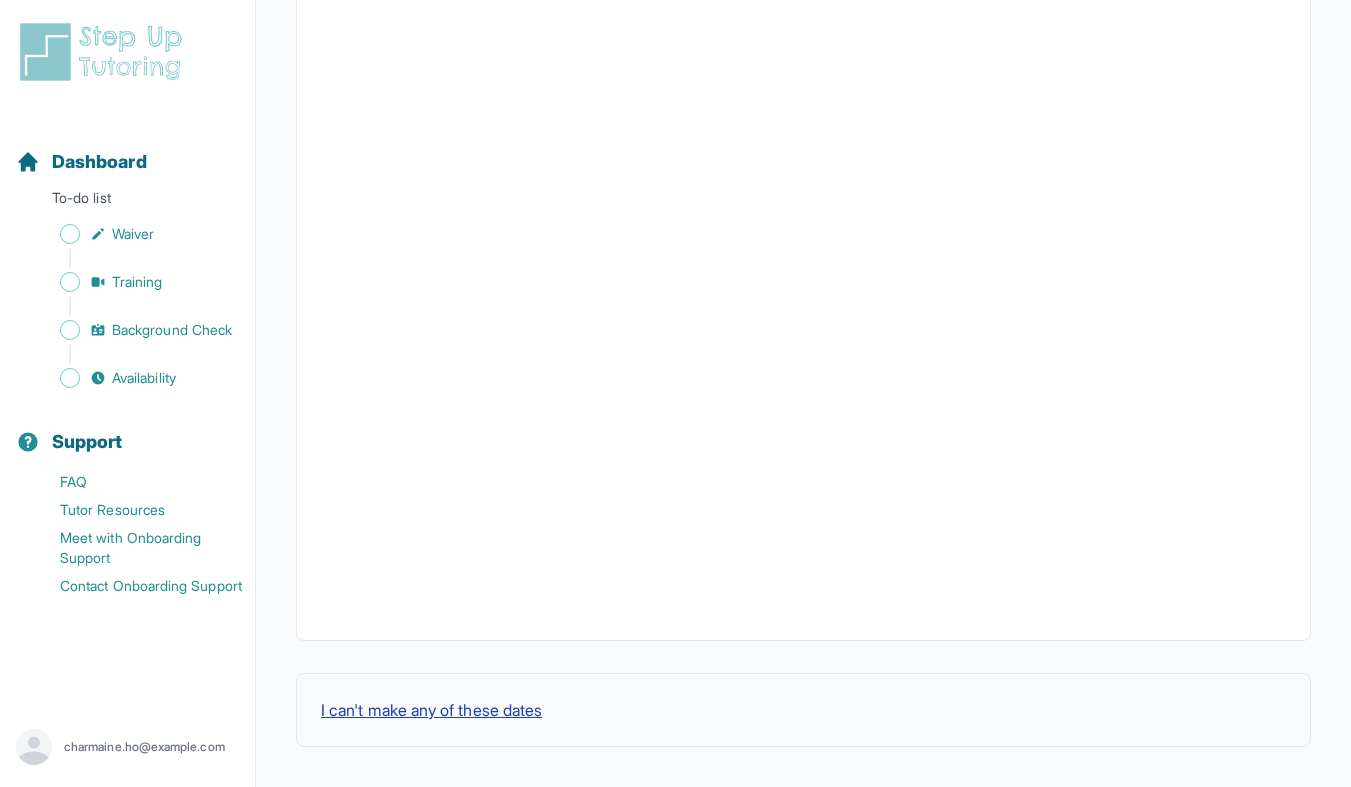 click on "I can't make any of these dates" at bounding box center (431, 710) 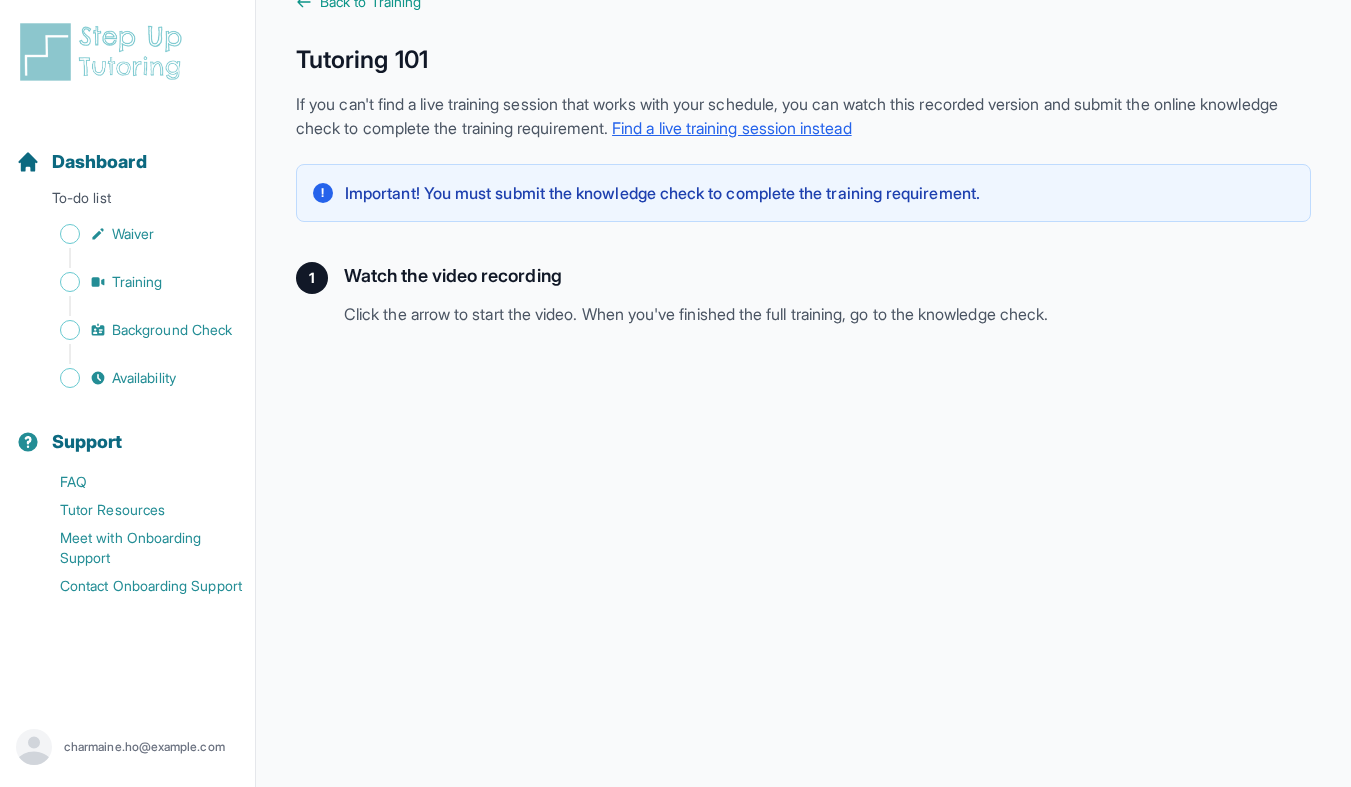 scroll, scrollTop: 0, scrollLeft: 0, axis: both 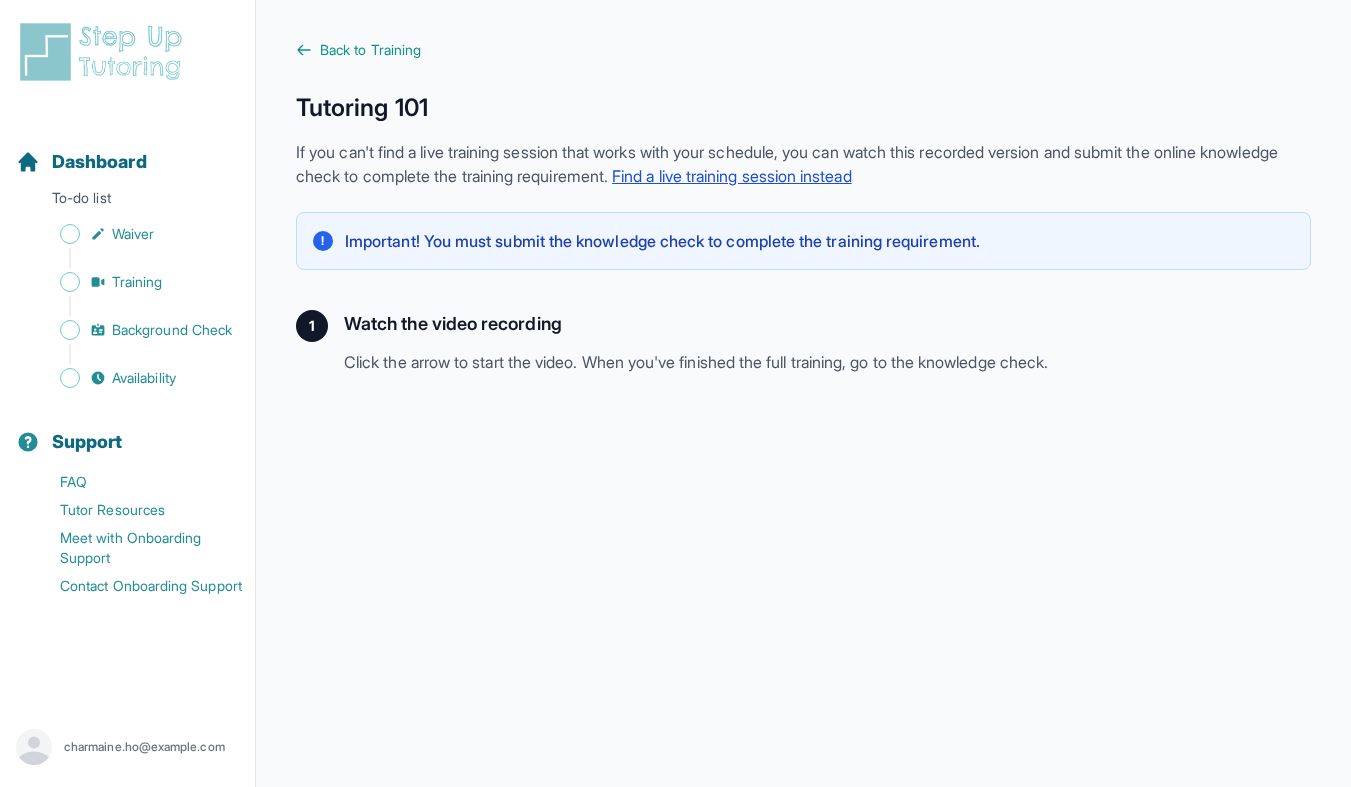 click on "Find a live training session instead" at bounding box center [732, 176] 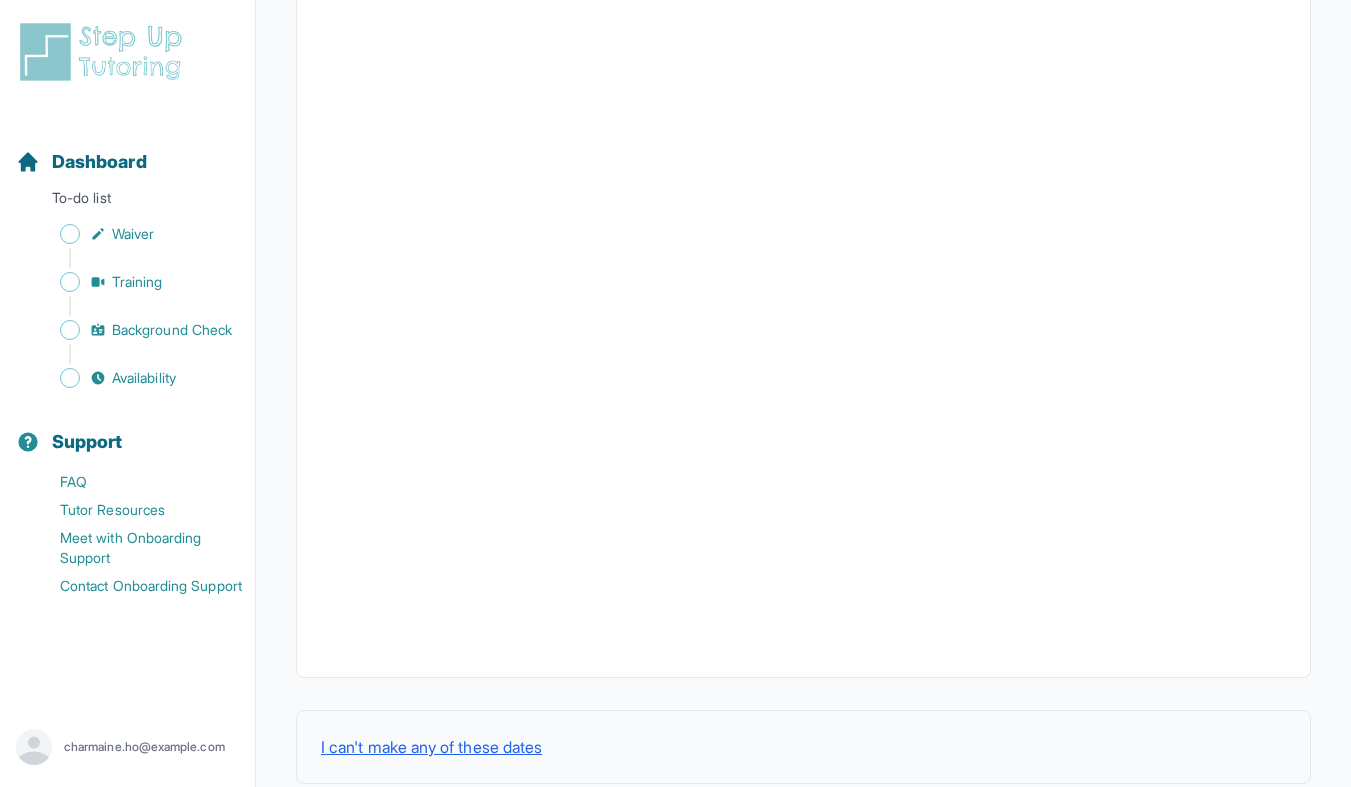 scroll, scrollTop: 621, scrollLeft: 0, axis: vertical 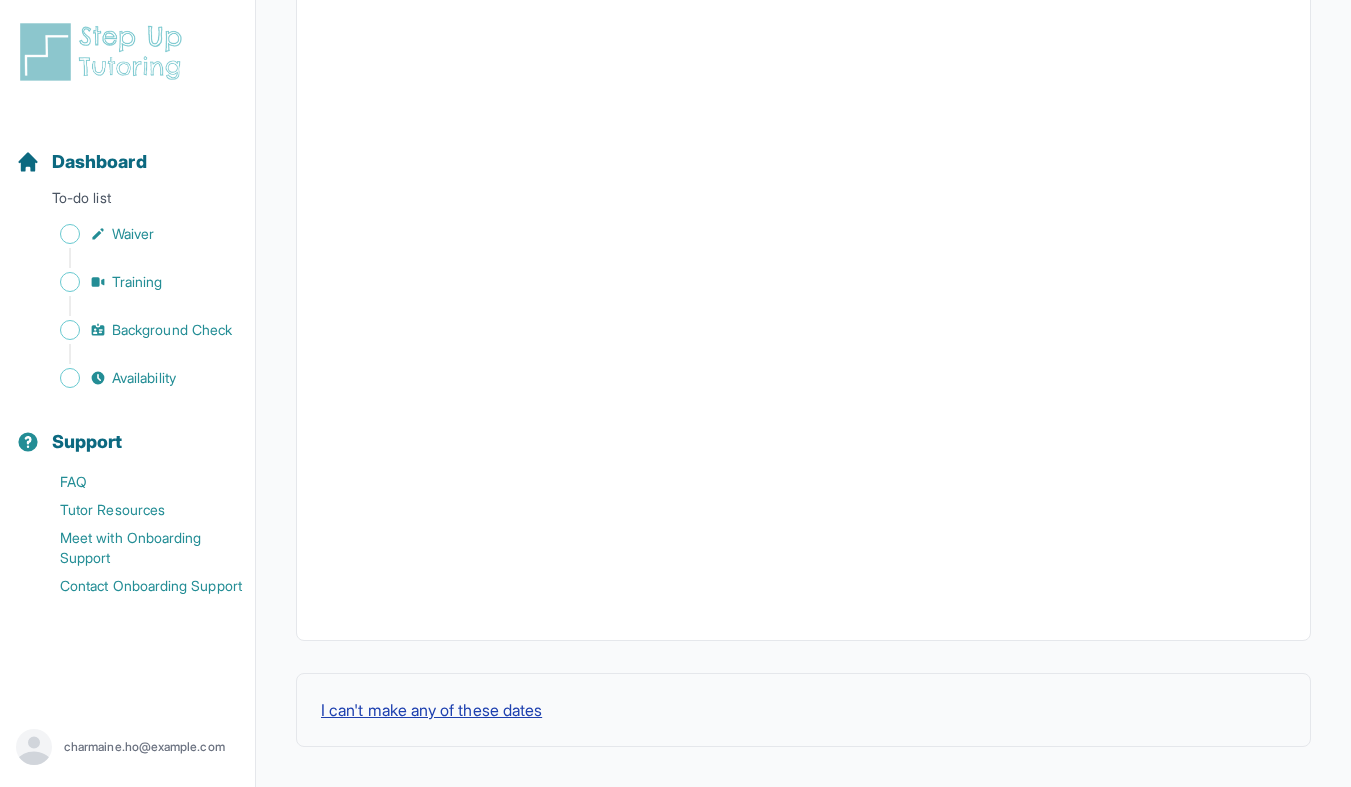 click on "I can't make any of these dates" at bounding box center [431, 710] 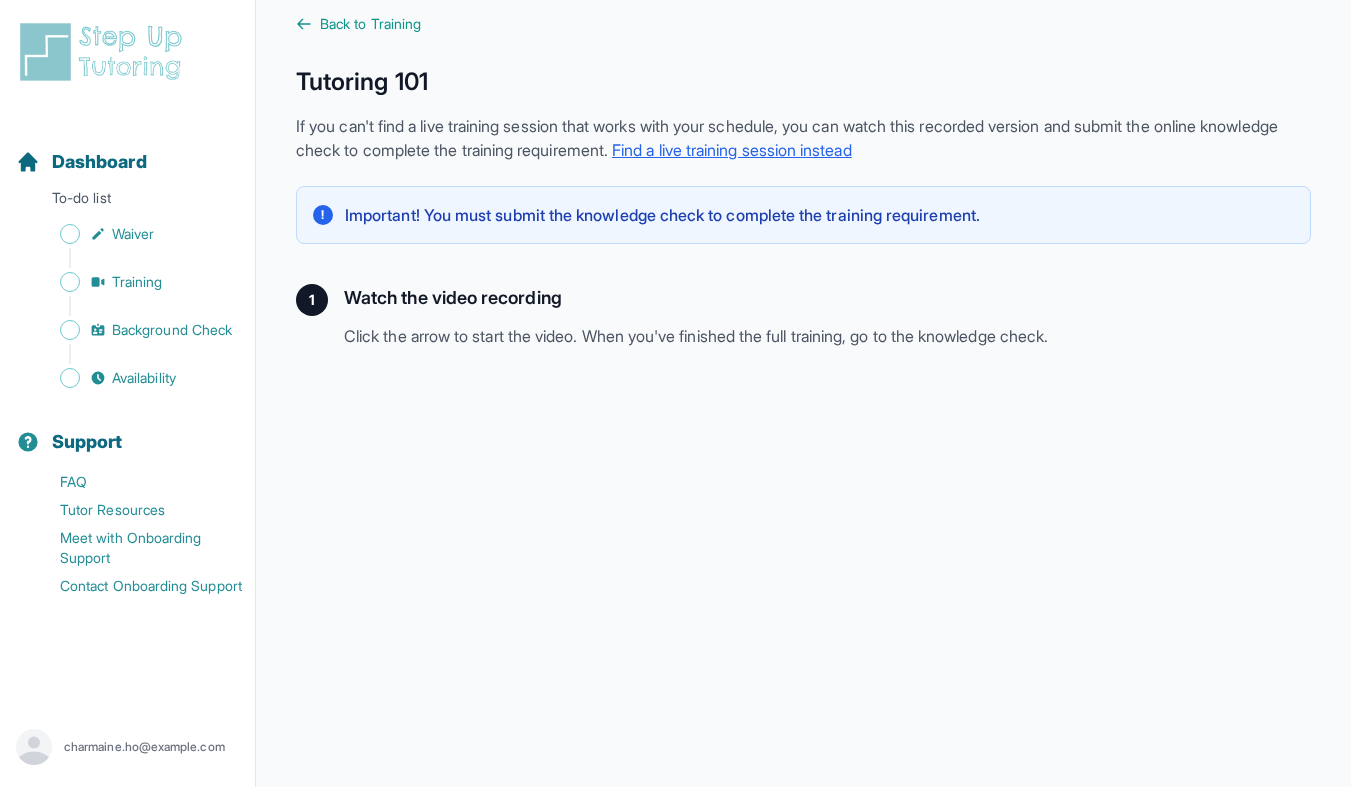 scroll, scrollTop: 395, scrollLeft: 0, axis: vertical 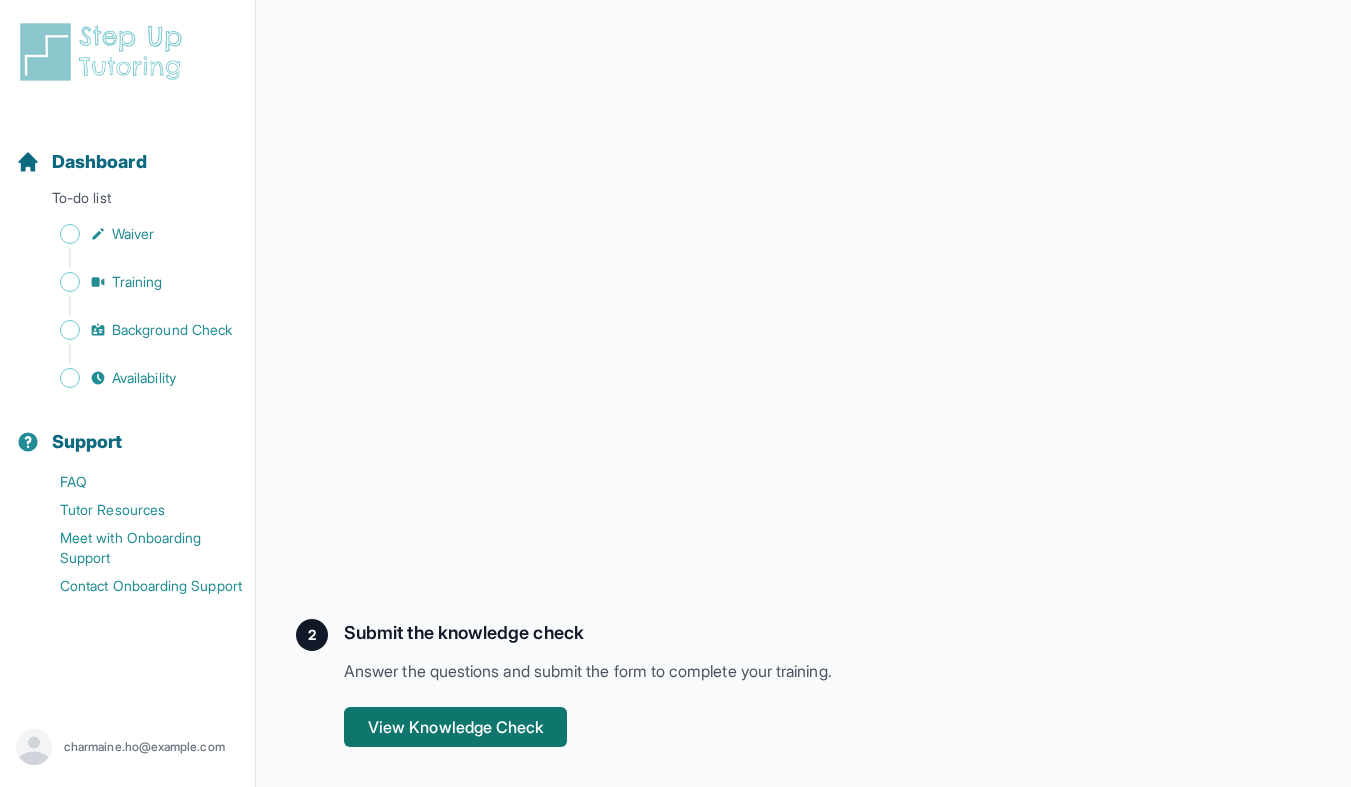 click on "View Knowledge Check" at bounding box center [455, 727] 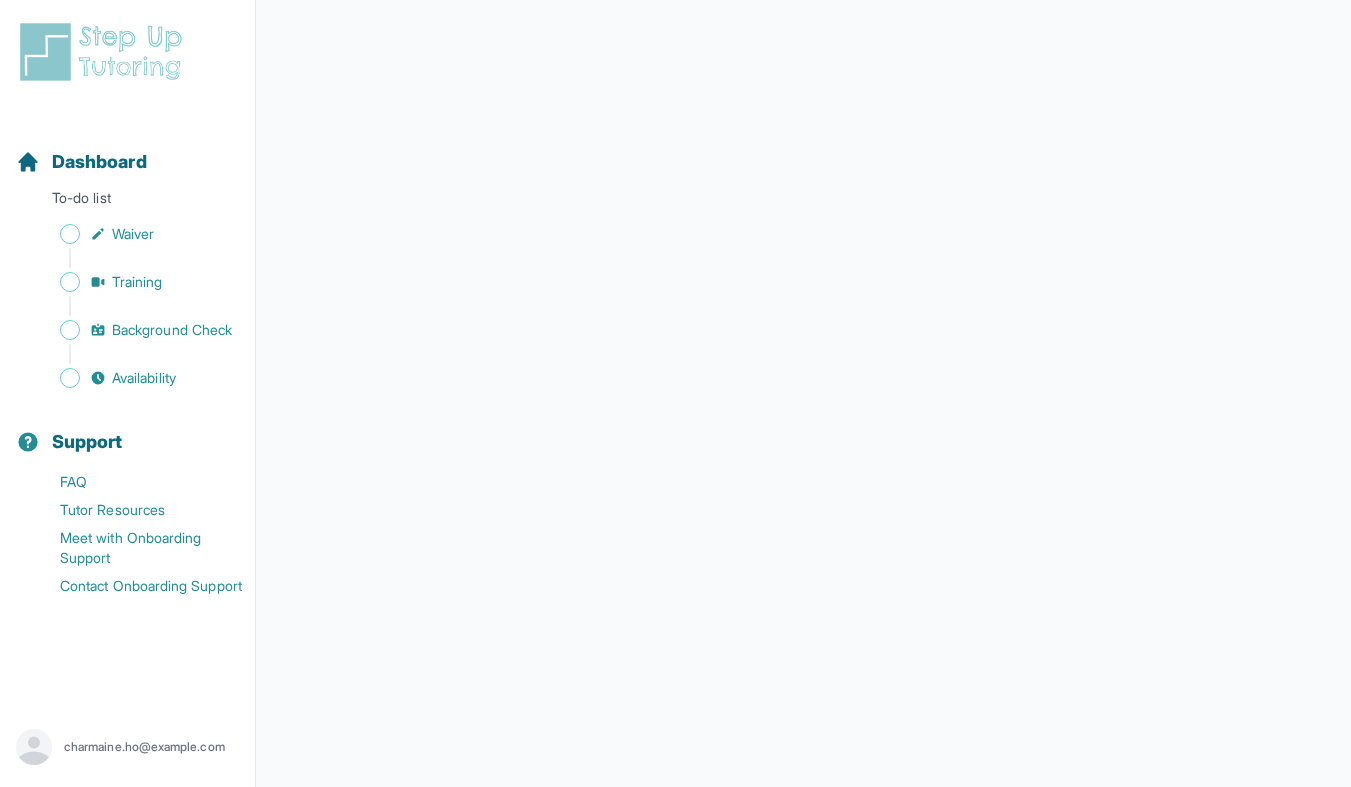 scroll, scrollTop: 0, scrollLeft: 0, axis: both 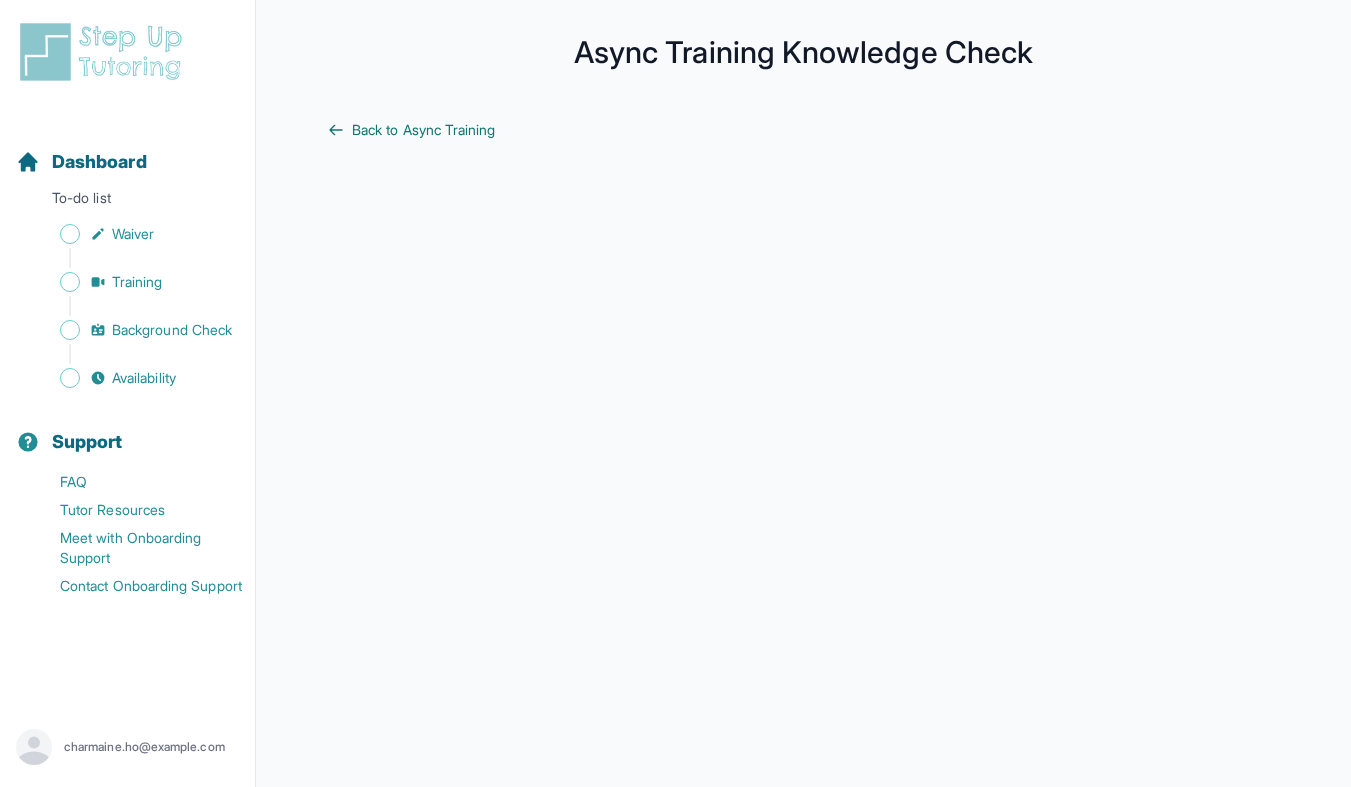 click on "Back to Async Training" at bounding box center (424, 130) 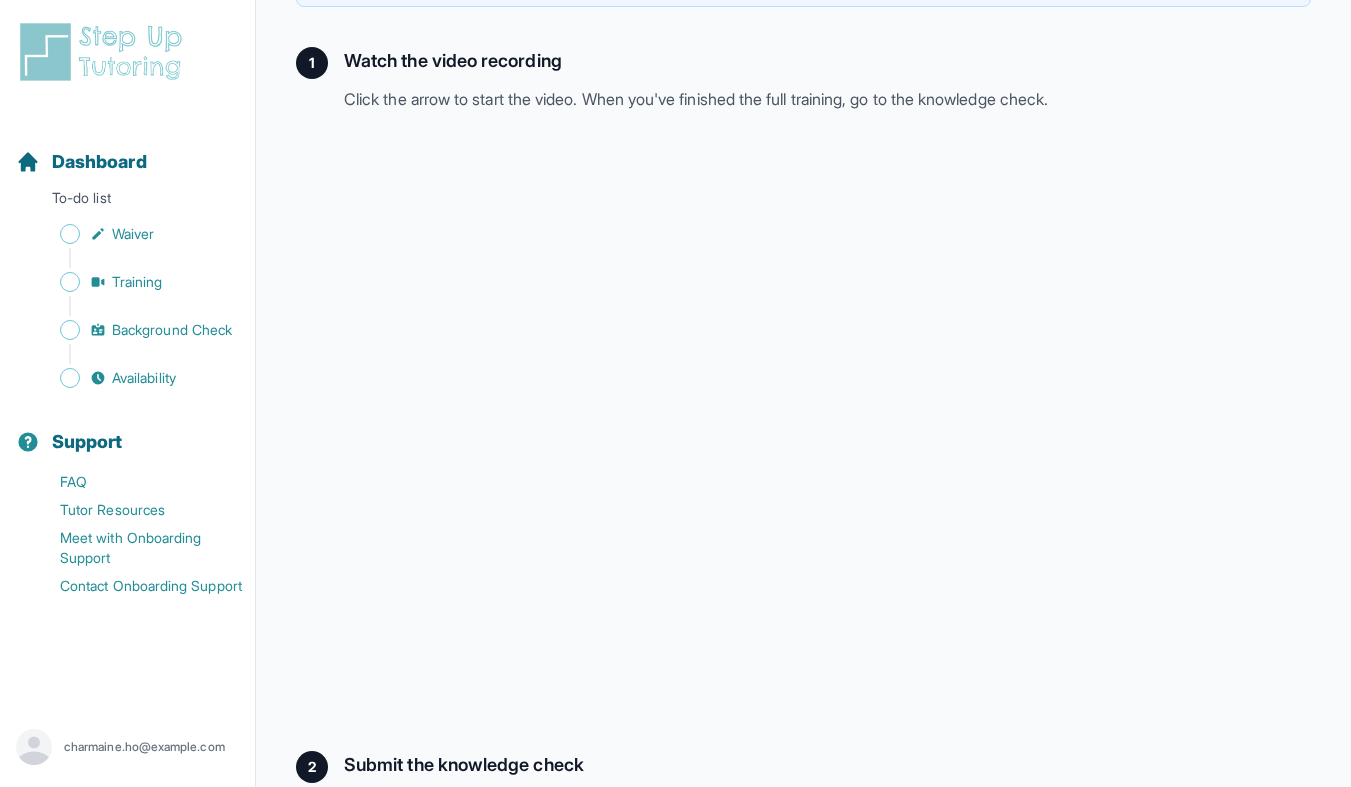scroll, scrollTop: 0, scrollLeft: 0, axis: both 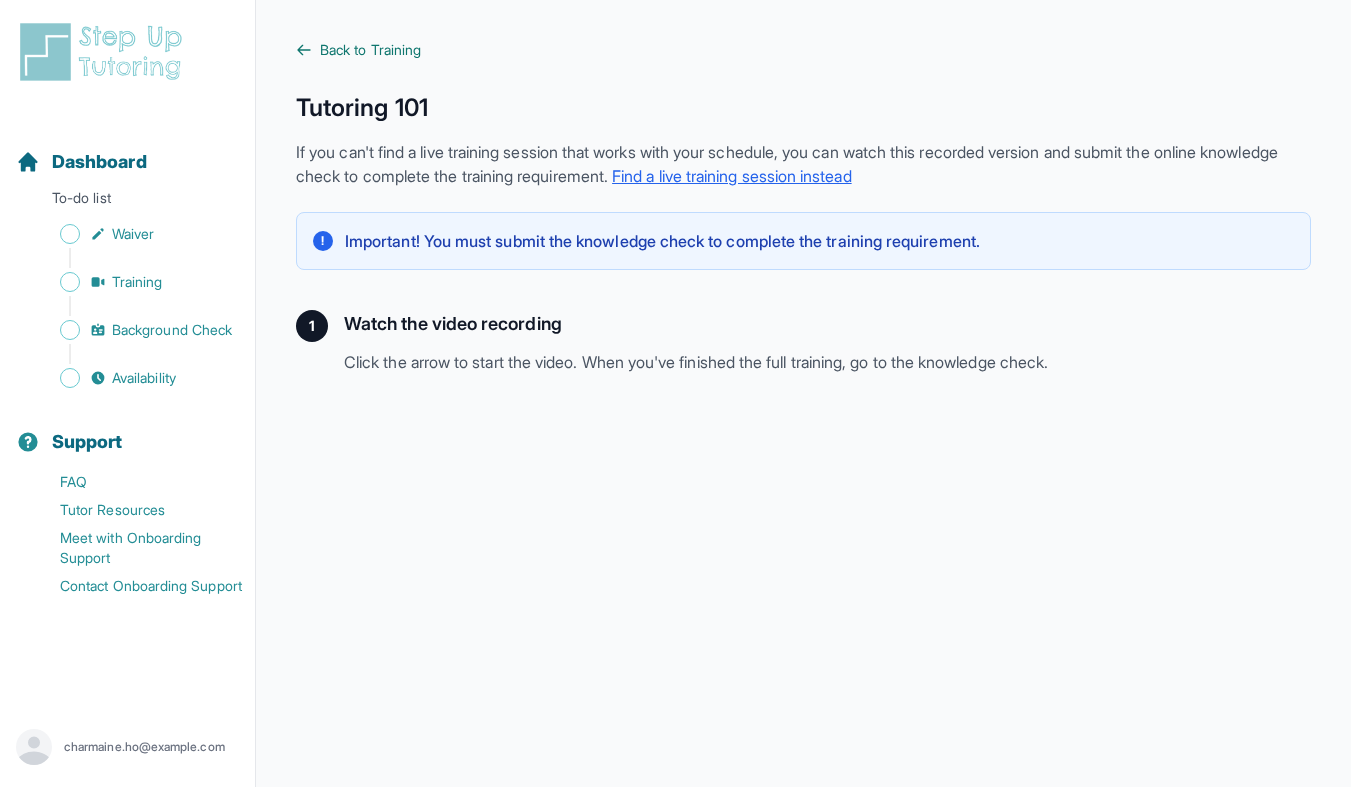click 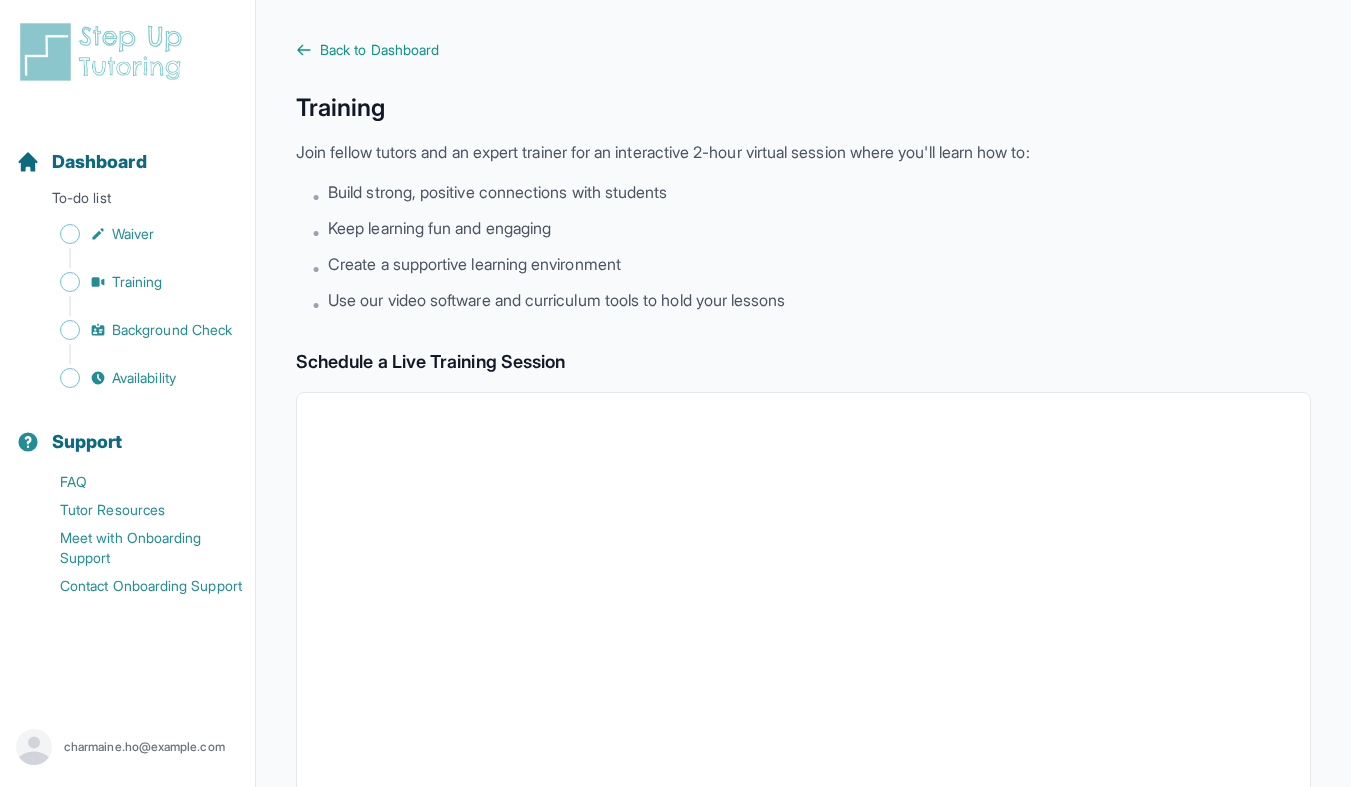 click 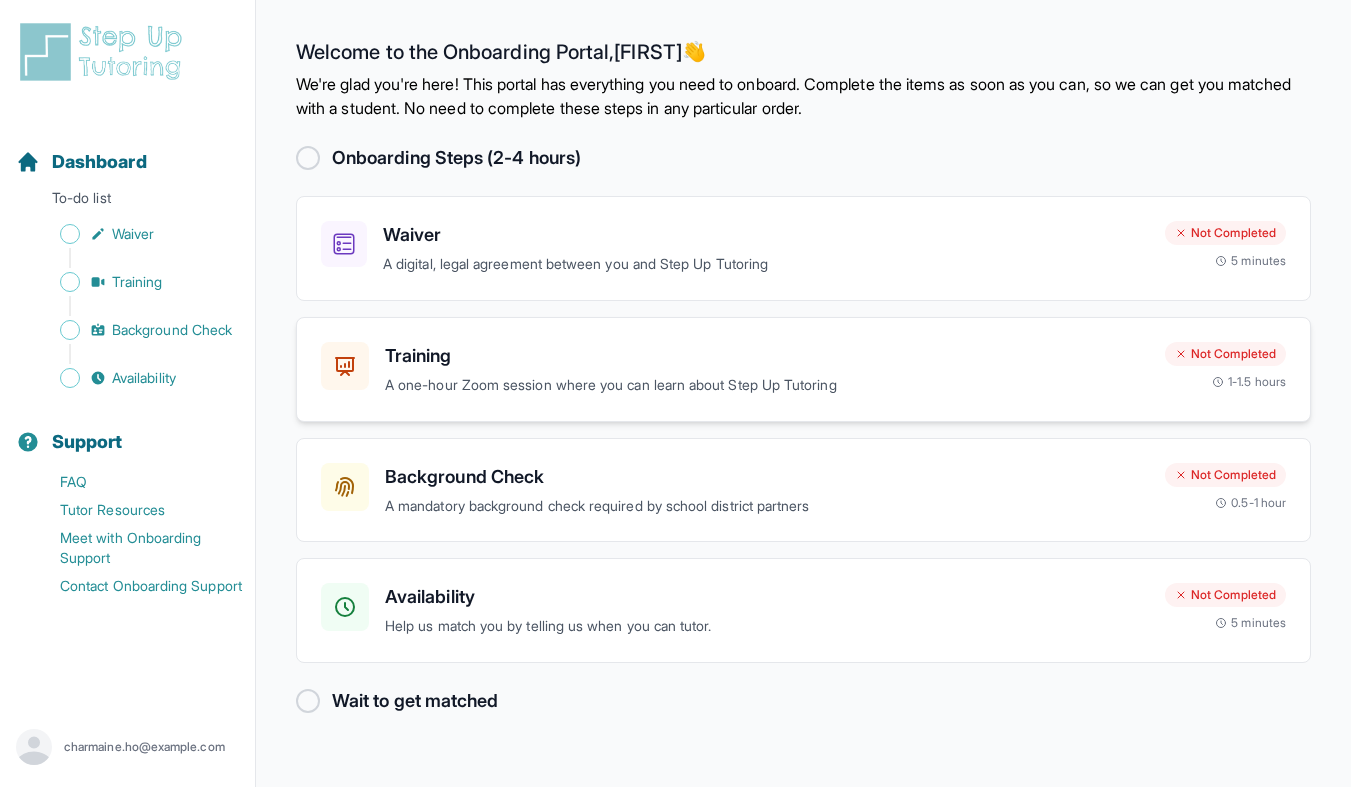 click on "Training" at bounding box center [767, 356] 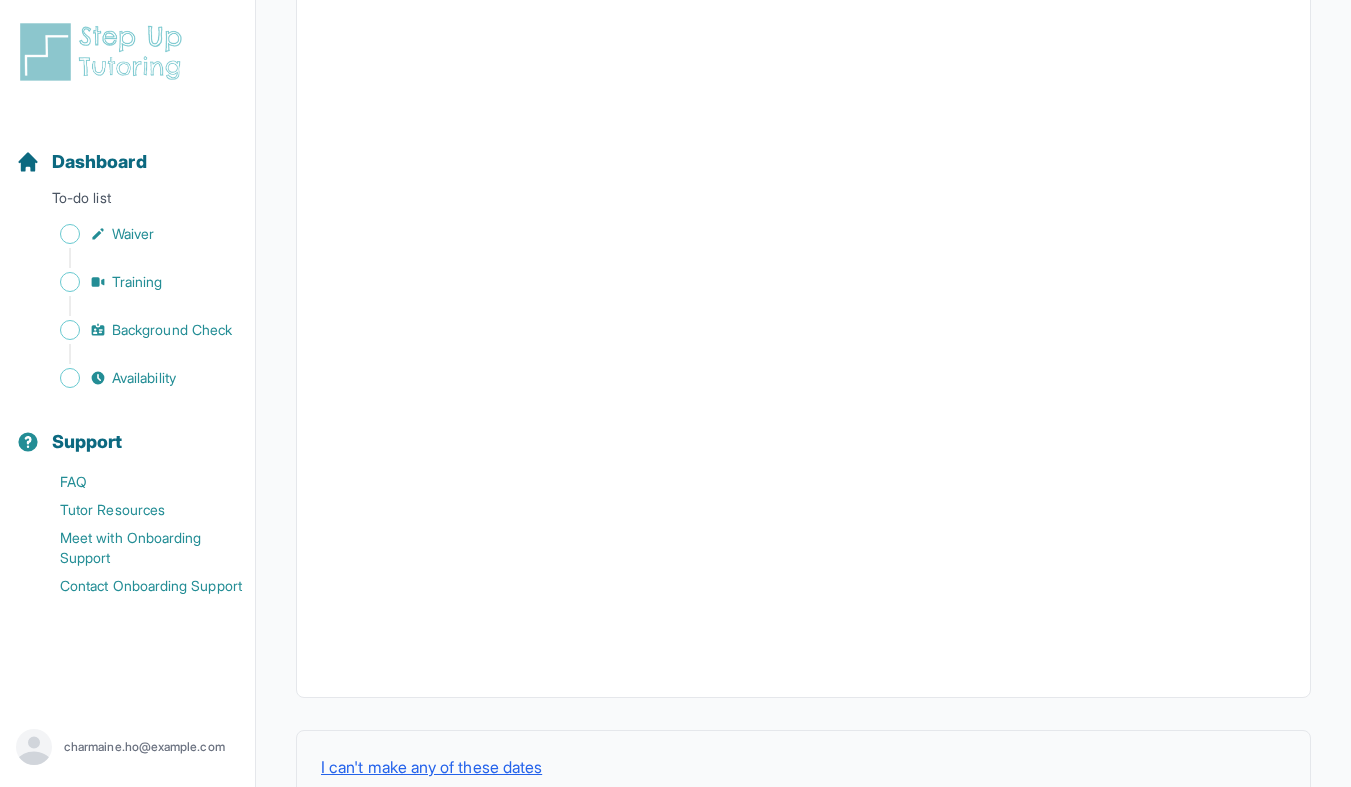 scroll, scrollTop: 621, scrollLeft: 0, axis: vertical 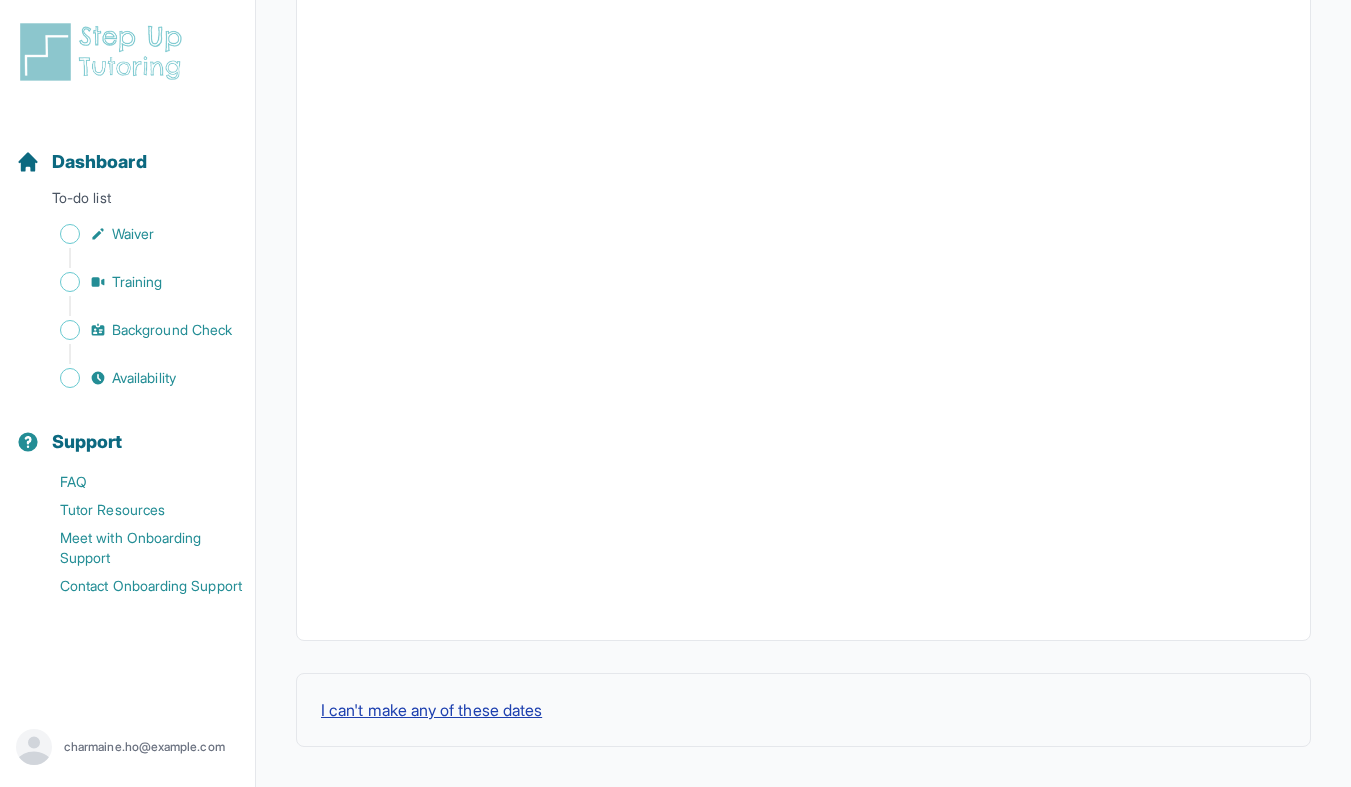 click on "I can't make any of these dates" at bounding box center [431, 710] 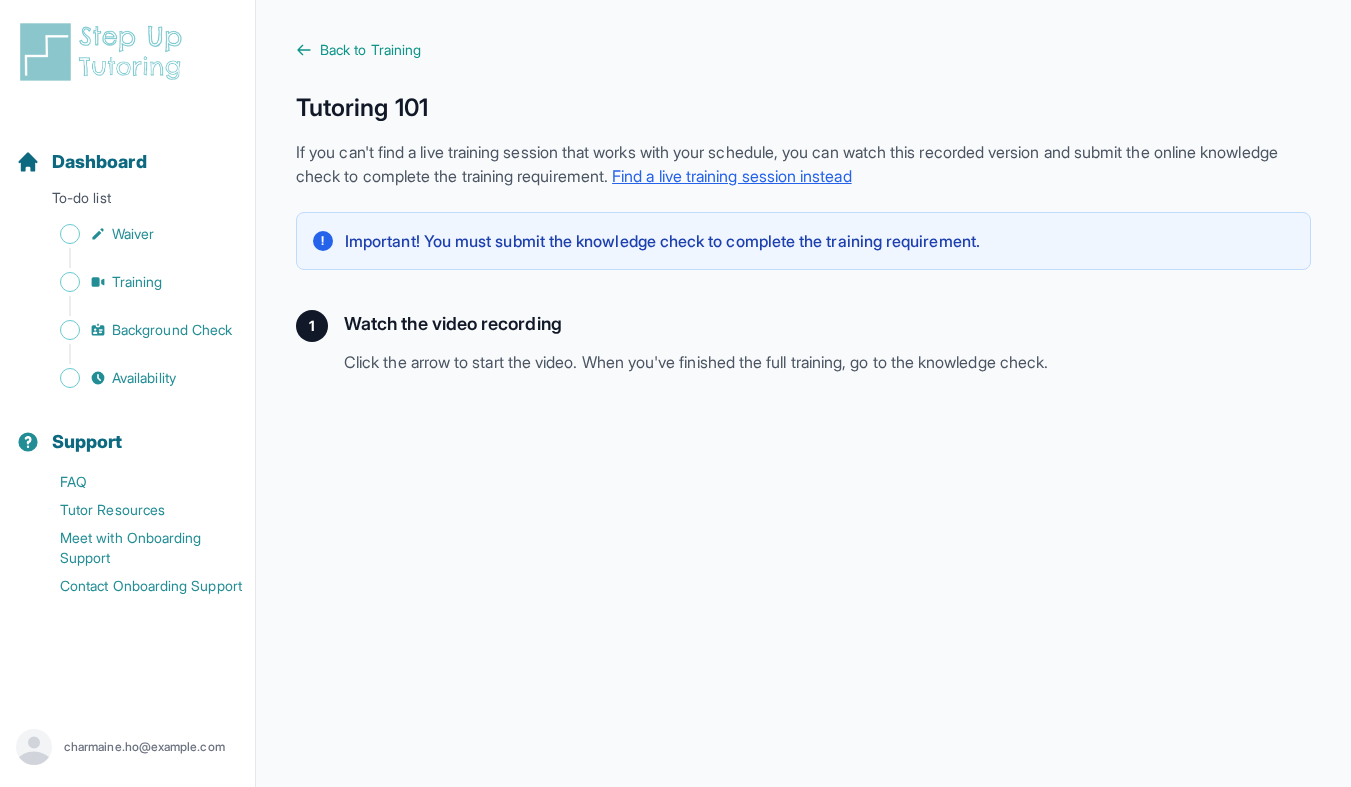 scroll, scrollTop: 395, scrollLeft: 0, axis: vertical 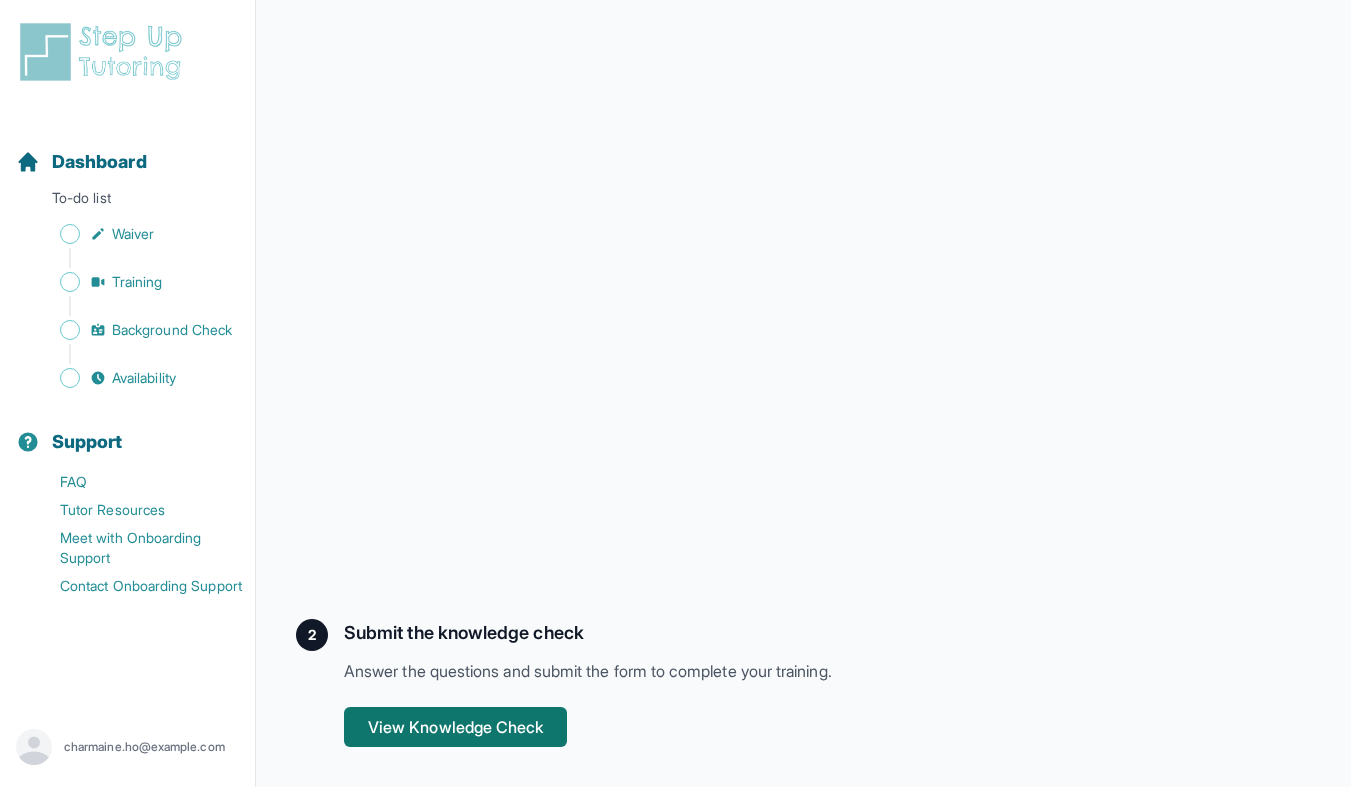 click on "View Knowledge Check" at bounding box center [455, 727] 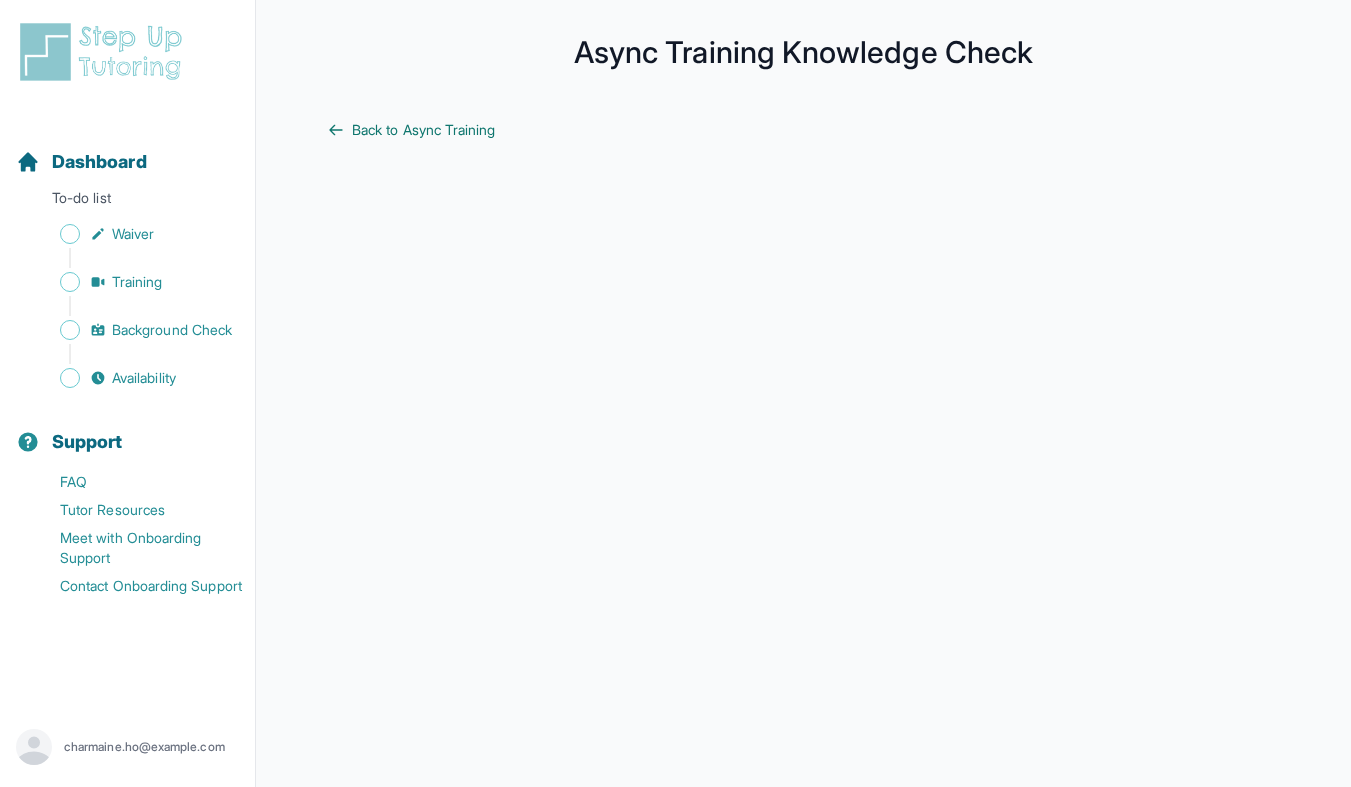 click on "Back to Async Training" at bounding box center [424, 130] 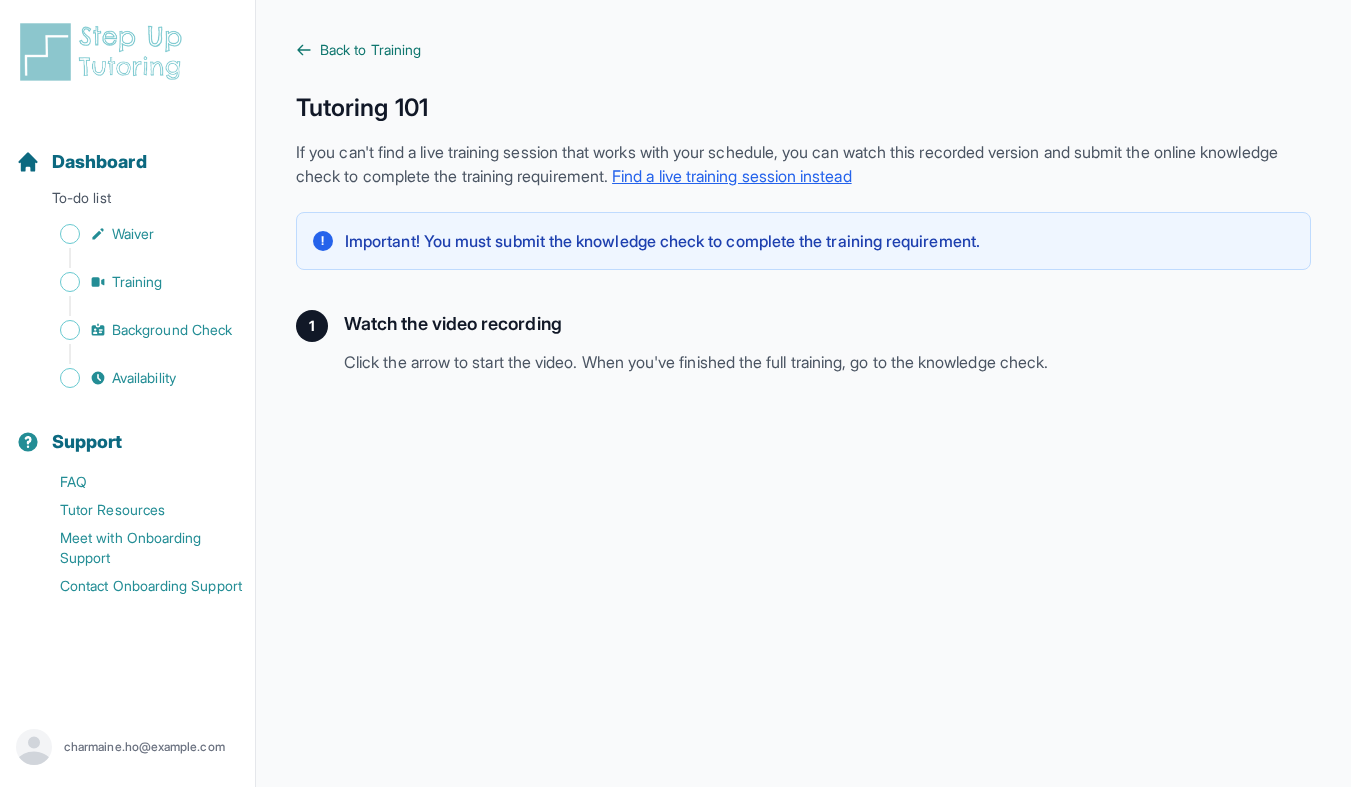 click on "Back to Training" at bounding box center [370, 50] 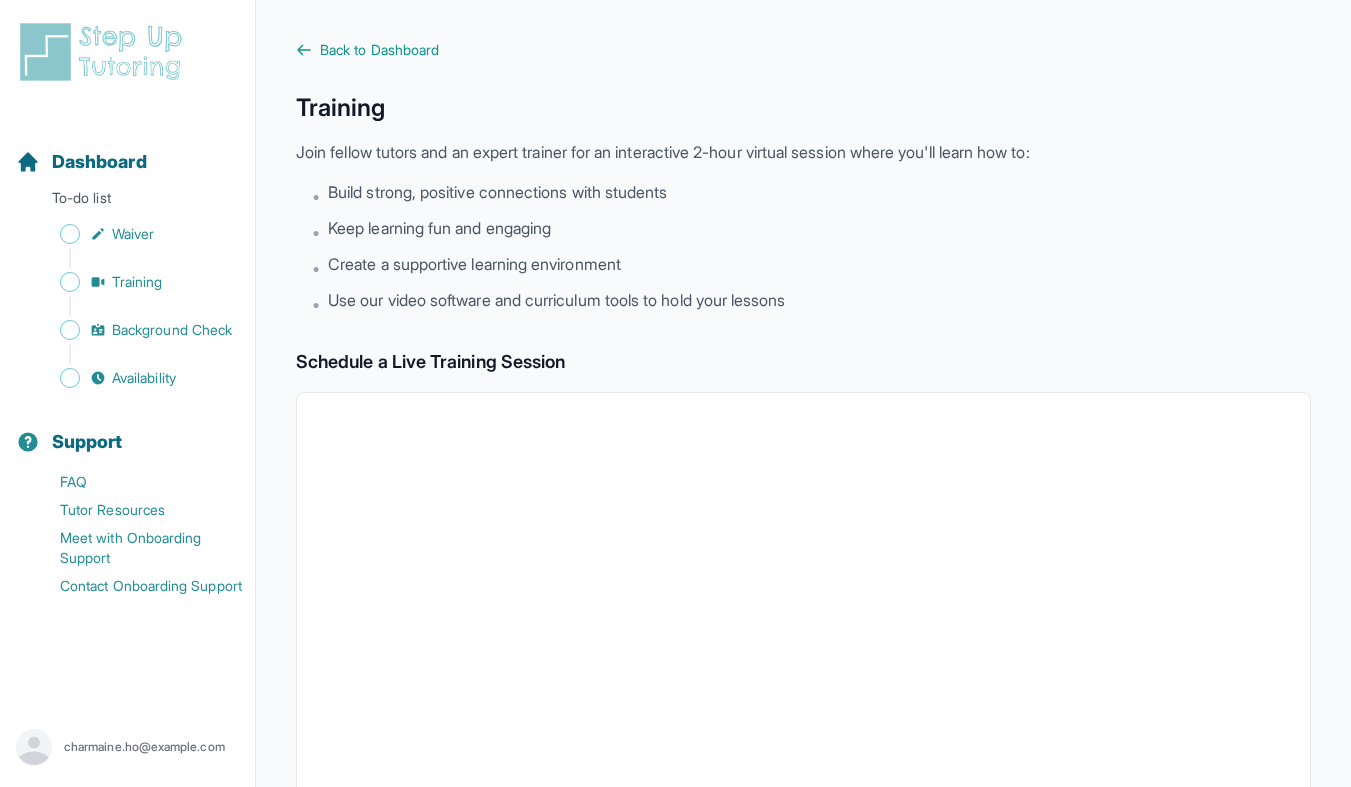 click at bounding box center [105, 52] 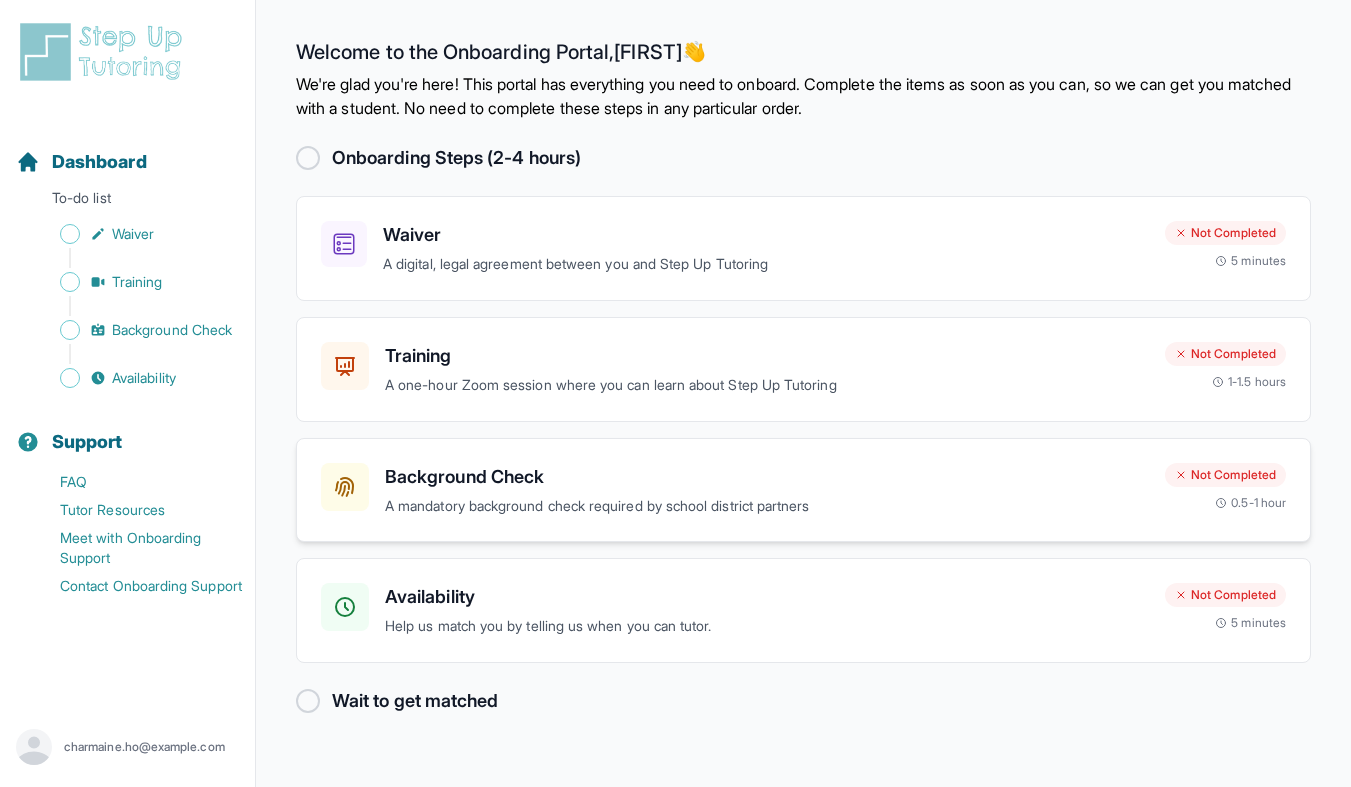 click on "Background Check" at bounding box center [767, 477] 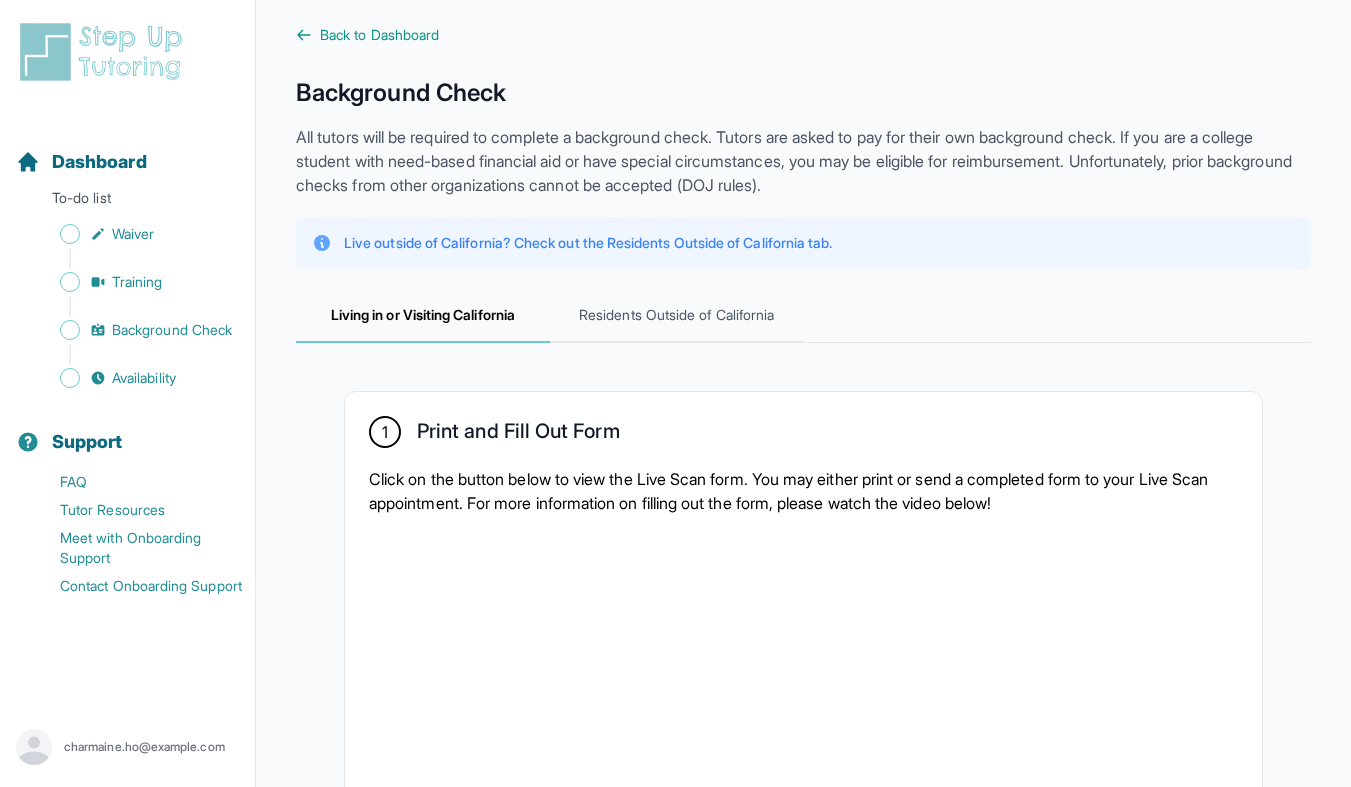 scroll, scrollTop: 16, scrollLeft: 0, axis: vertical 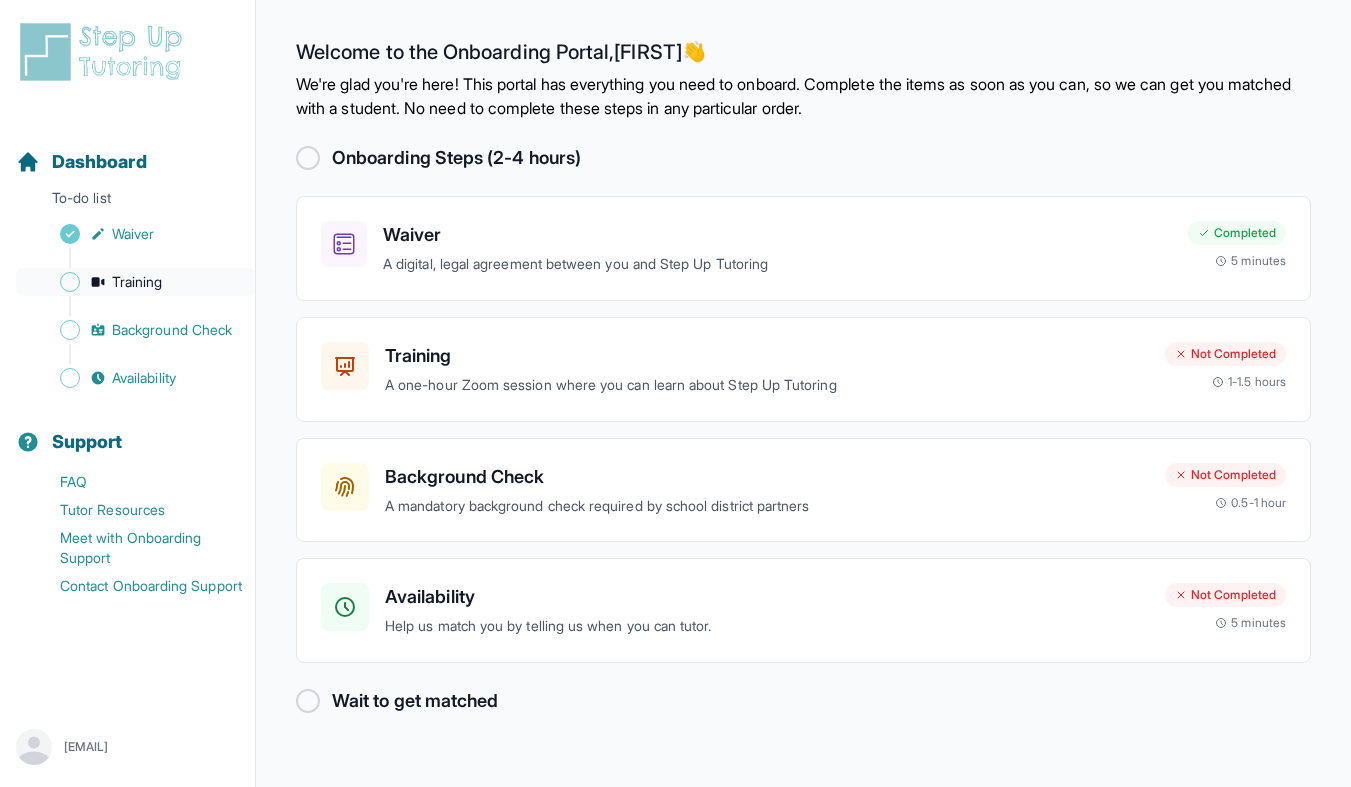 click on "Training" at bounding box center [137, 282] 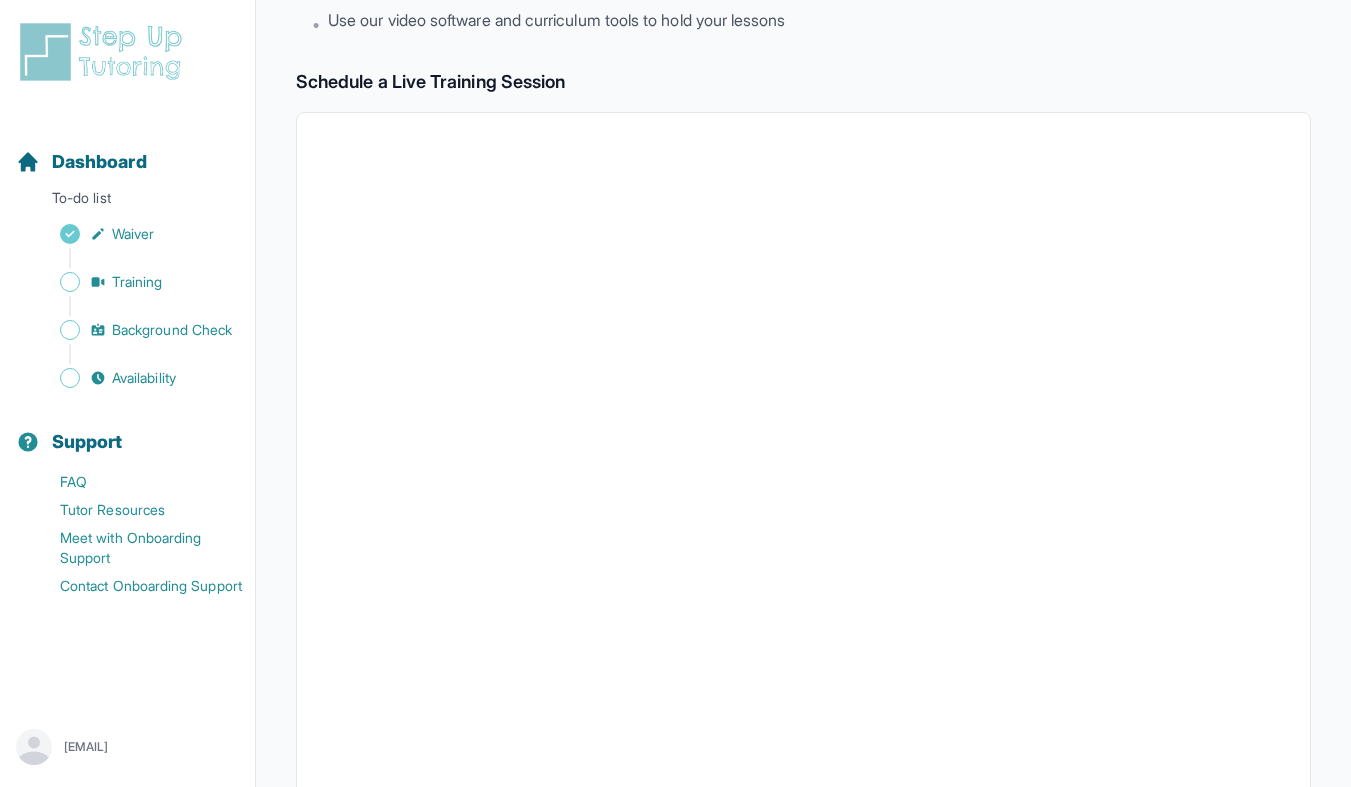 scroll, scrollTop: 278, scrollLeft: 0, axis: vertical 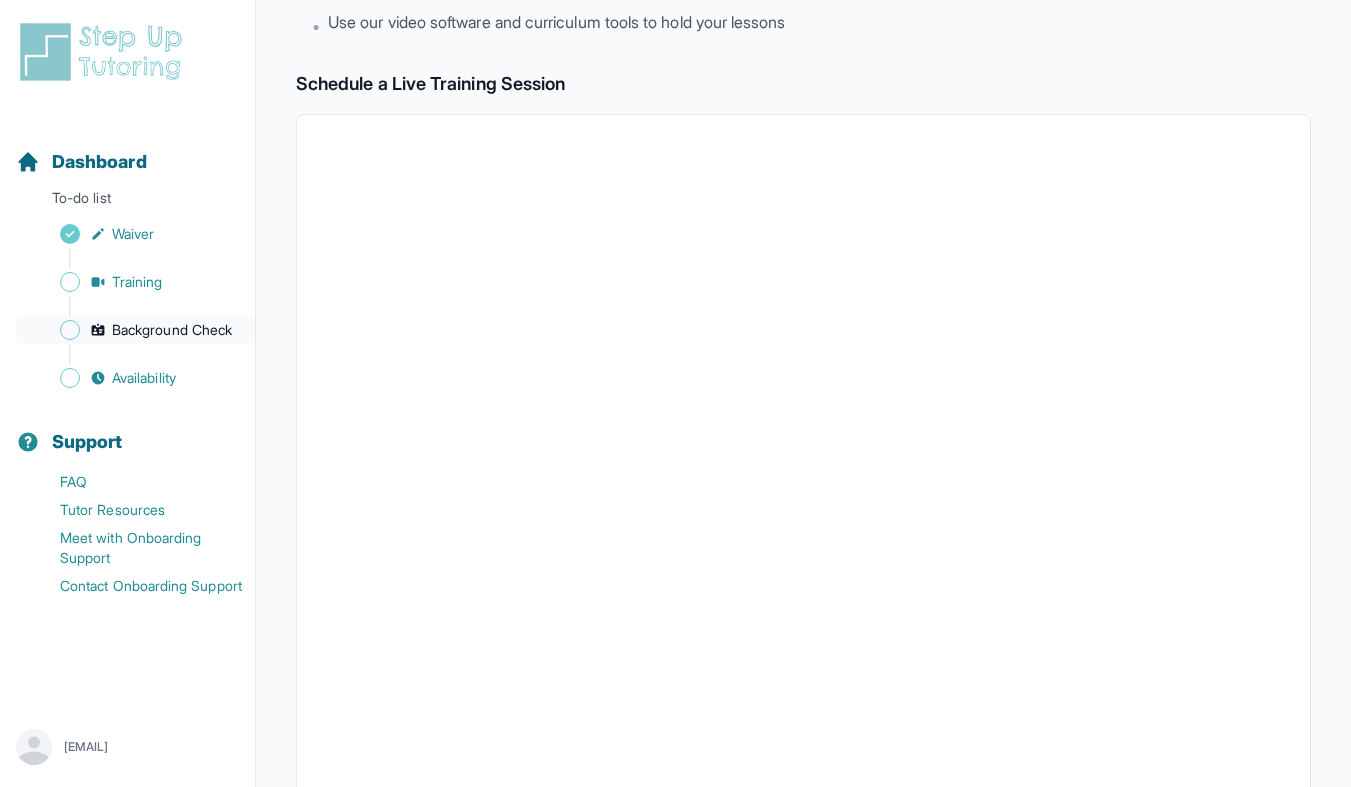 click on "Background Check" at bounding box center [172, 330] 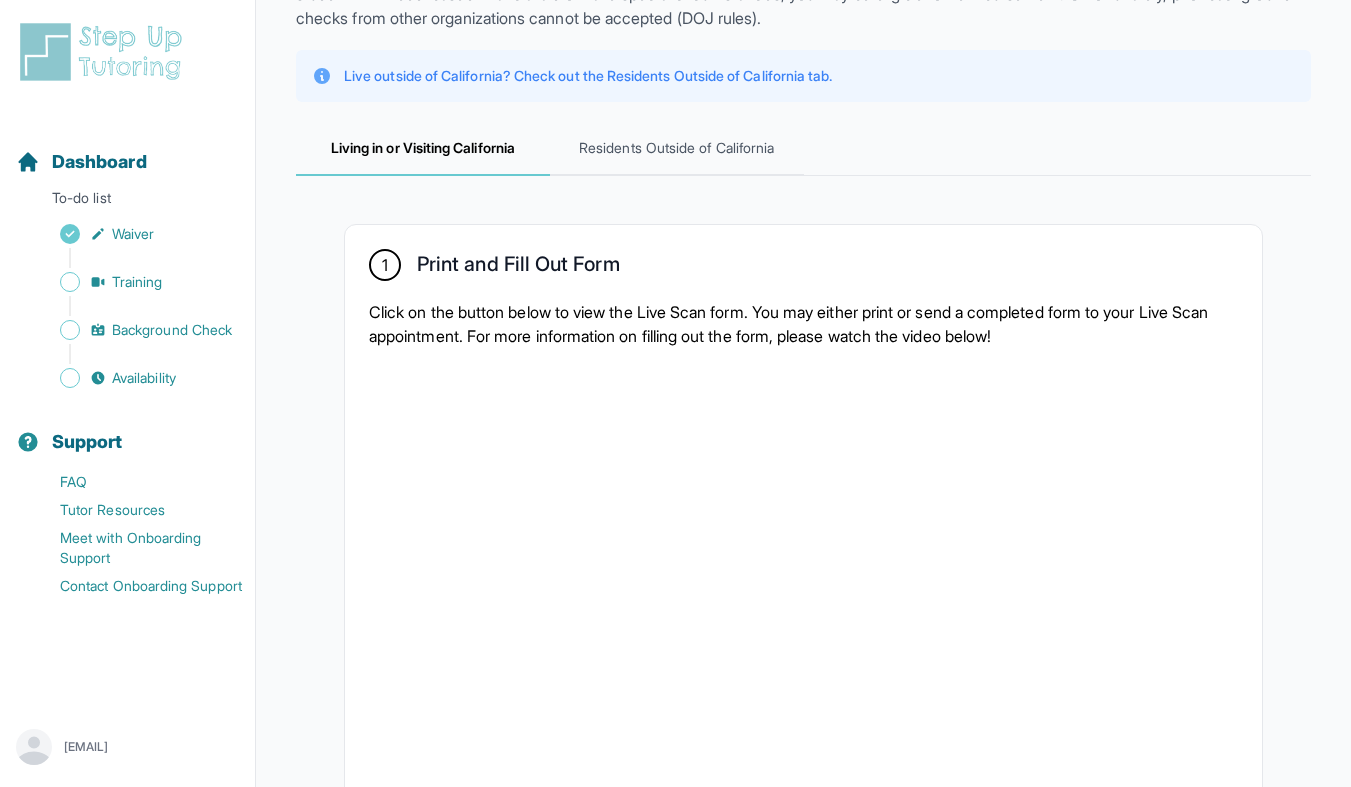 scroll, scrollTop: 181, scrollLeft: 0, axis: vertical 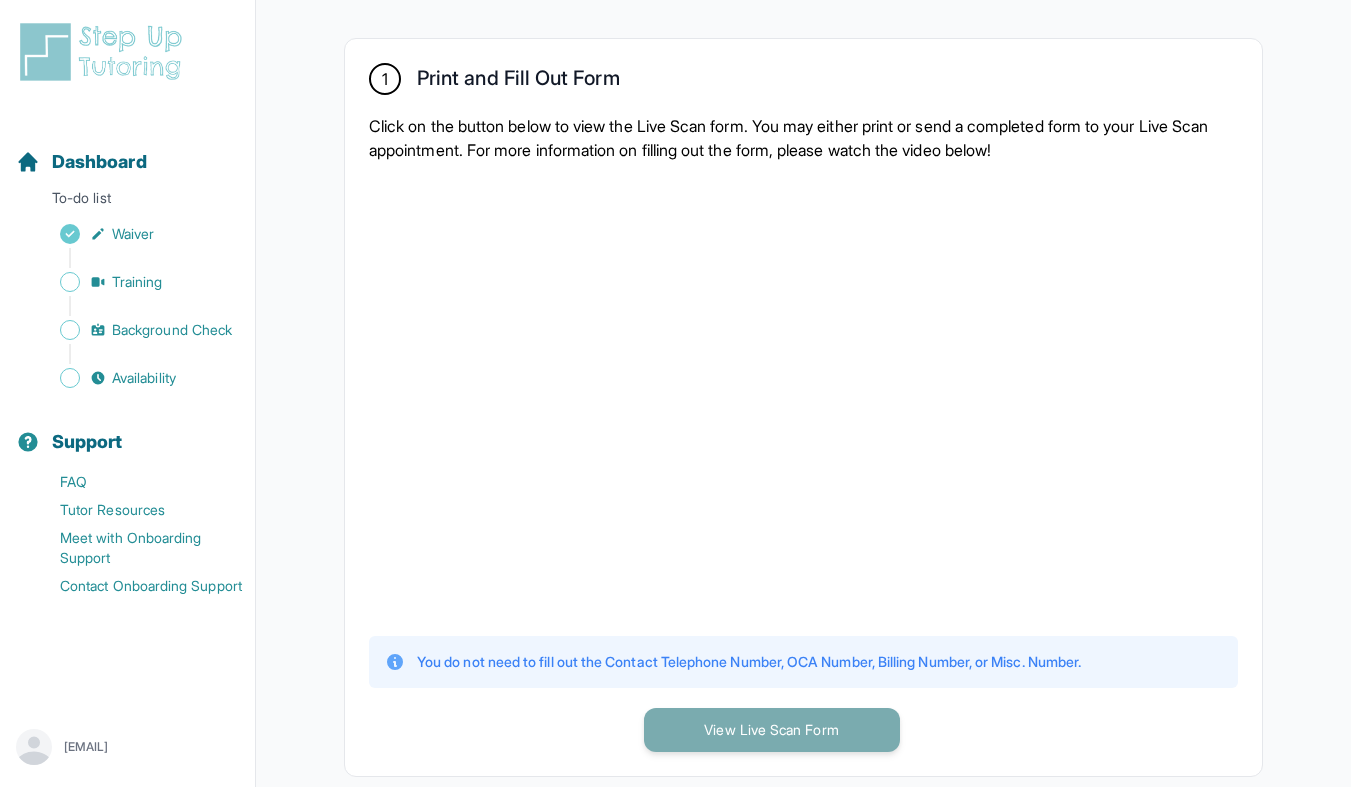 click on "View Live Scan Form" at bounding box center (772, 730) 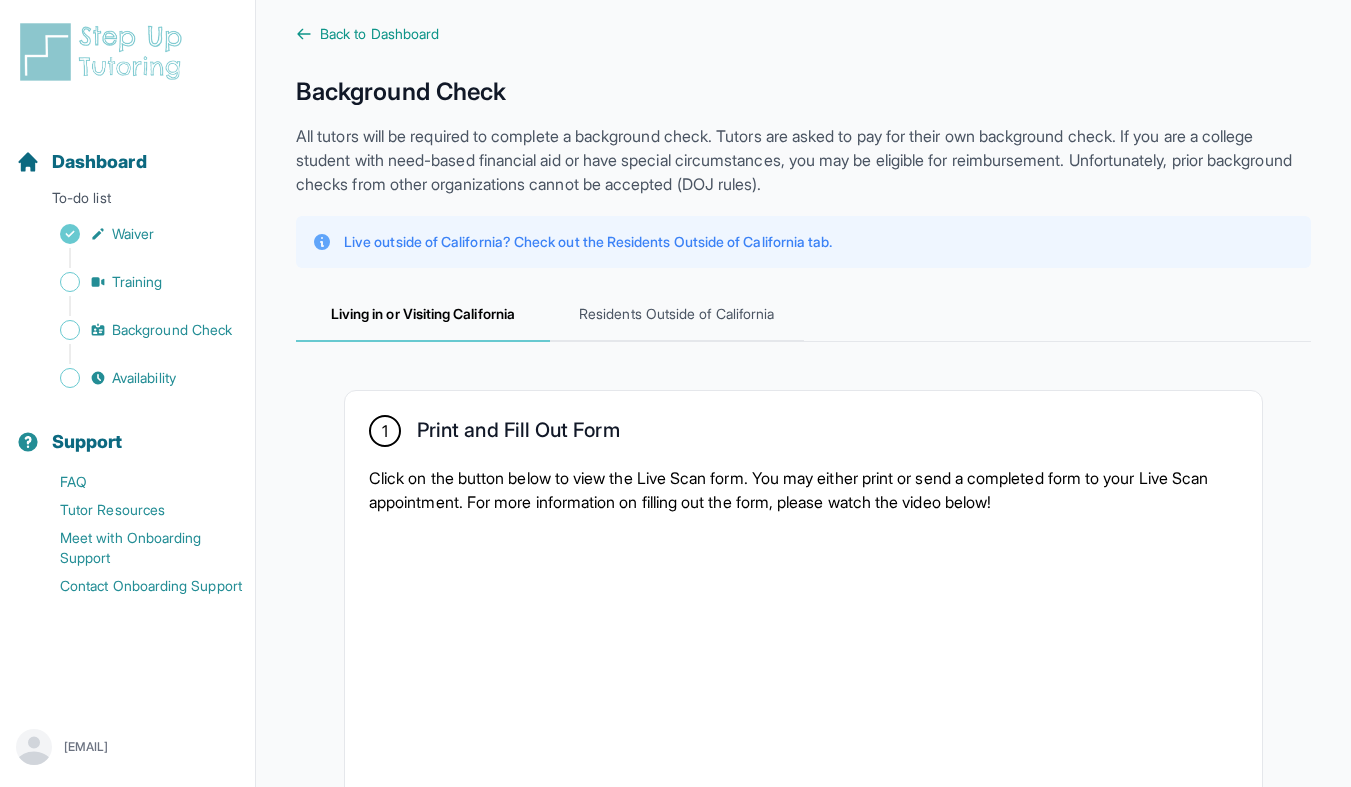 scroll, scrollTop: 0, scrollLeft: 0, axis: both 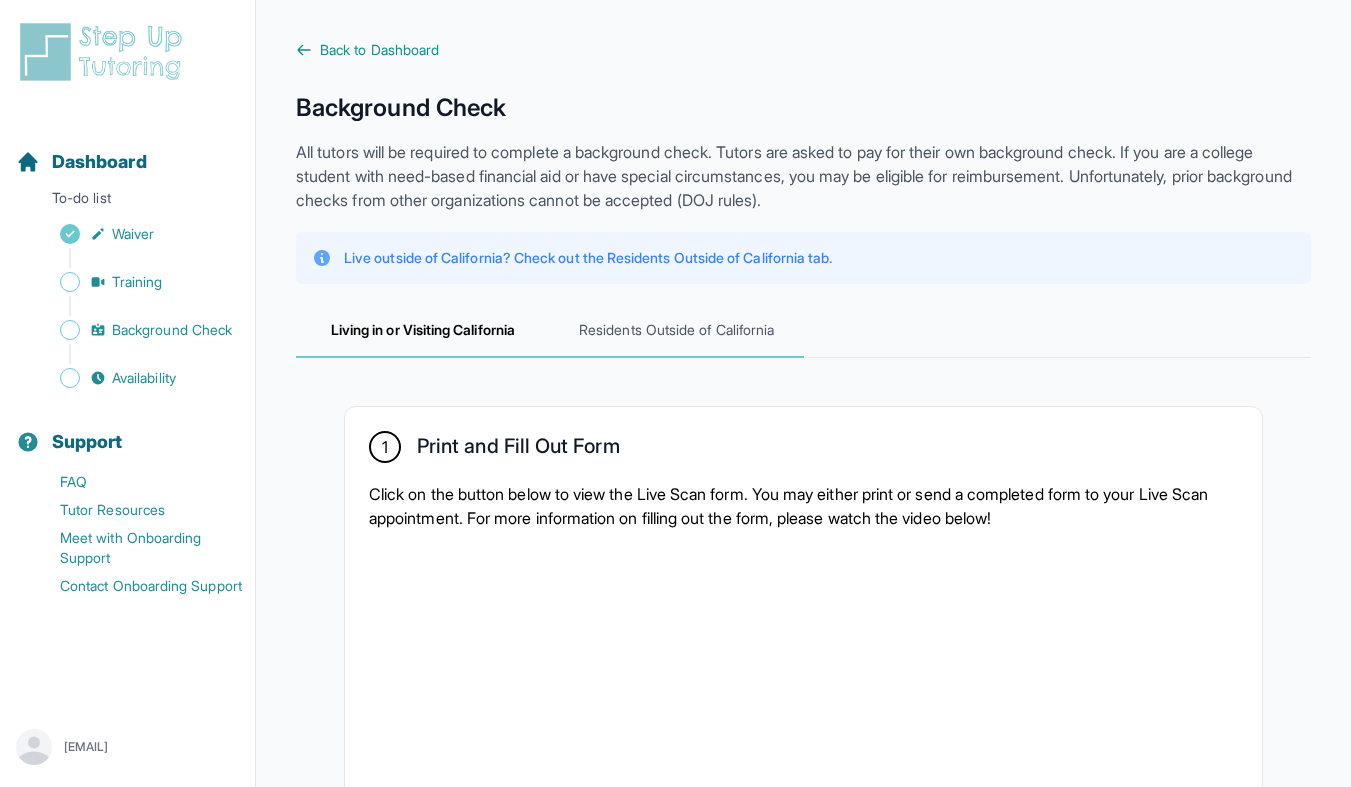 click on "Residents Outside of California" at bounding box center [677, 331] 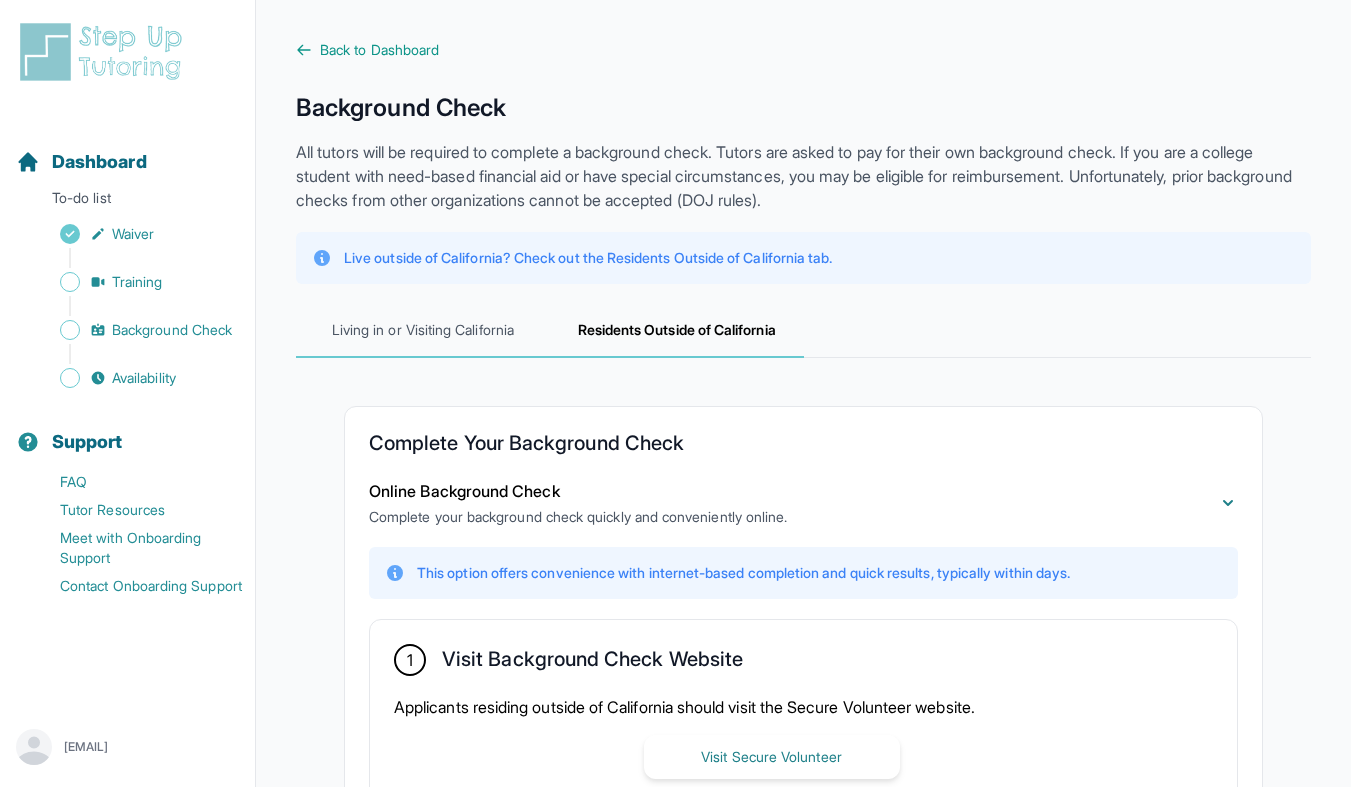 click on "Living in or Visiting California" at bounding box center [423, 331] 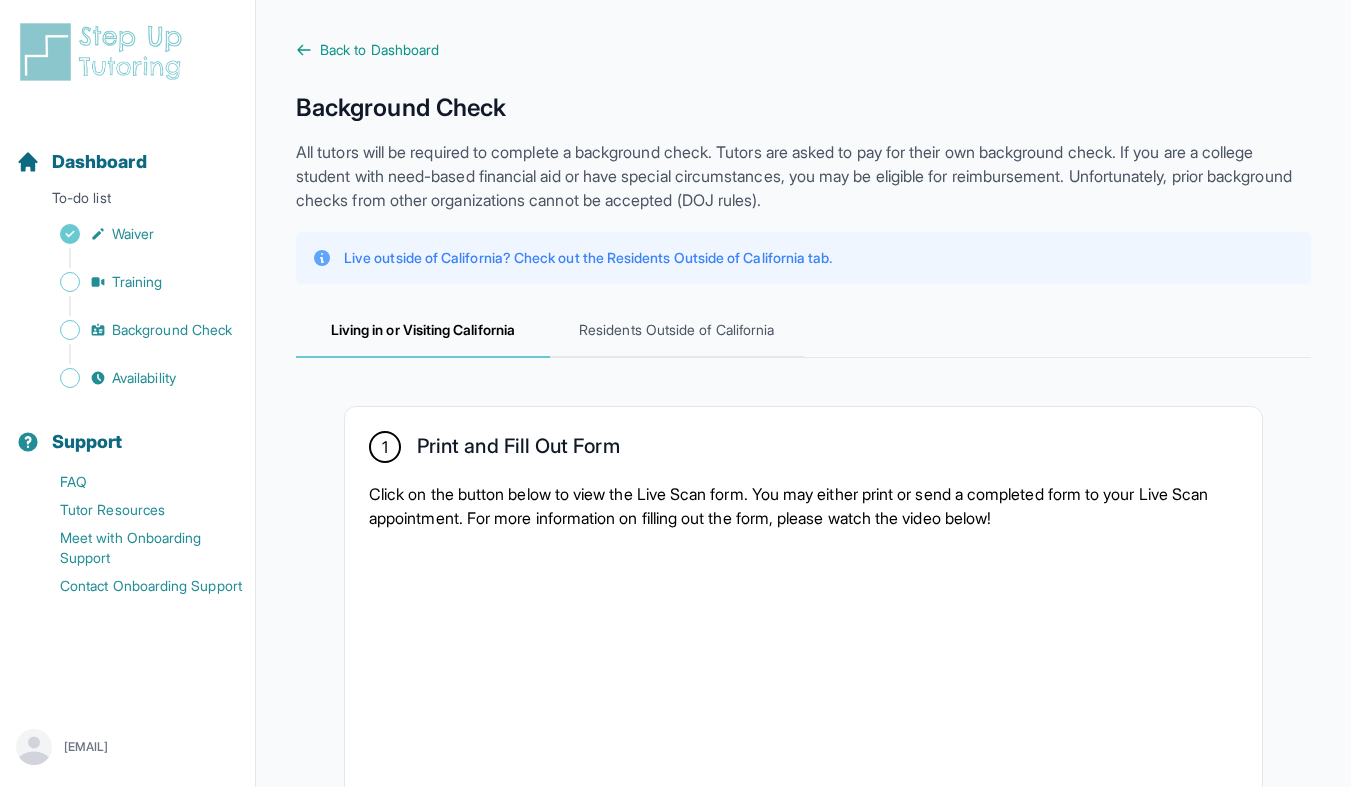 click on "Live outside of California? Check out the Residents Outside of California tab." at bounding box center [588, 258] 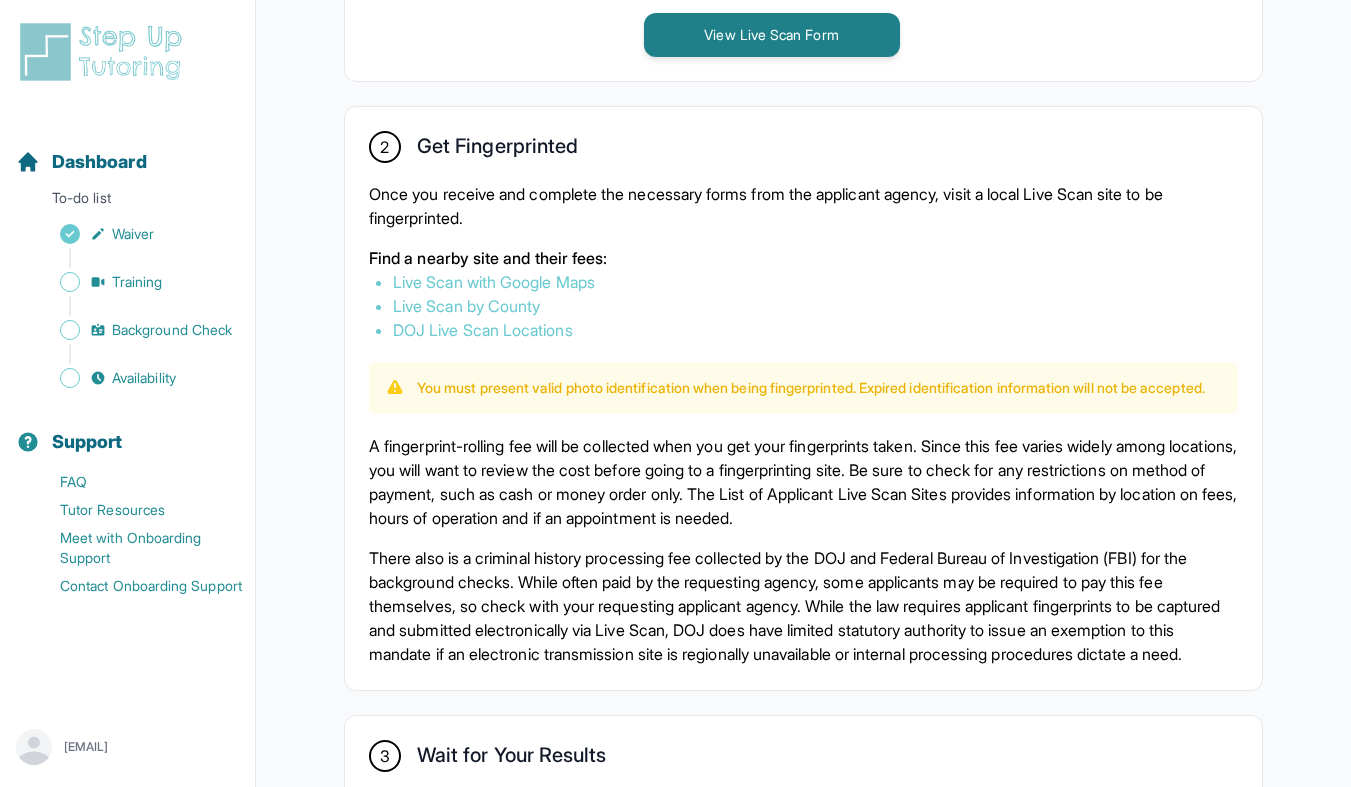 scroll, scrollTop: 1068, scrollLeft: 0, axis: vertical 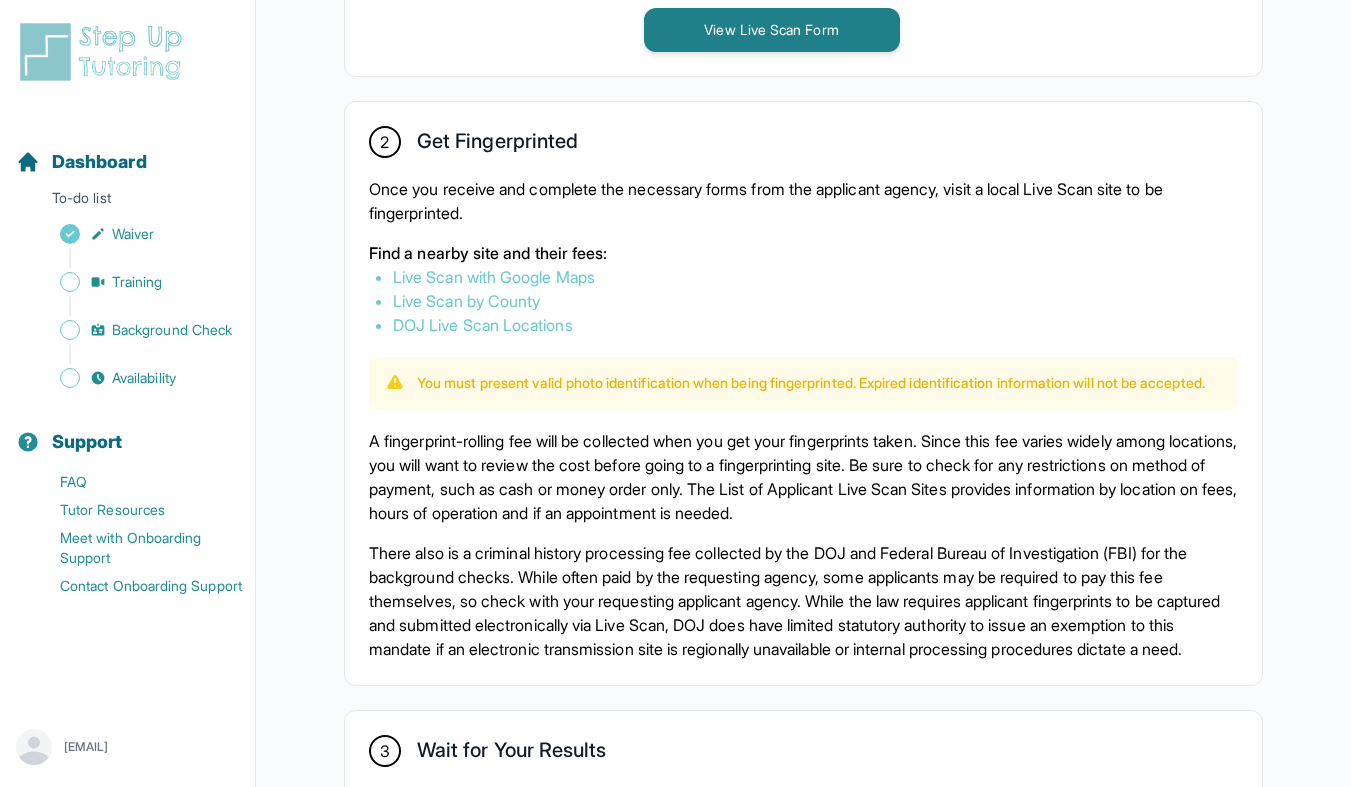 click on "Live Scan with Google Maps" at bounding box center [494, 277] 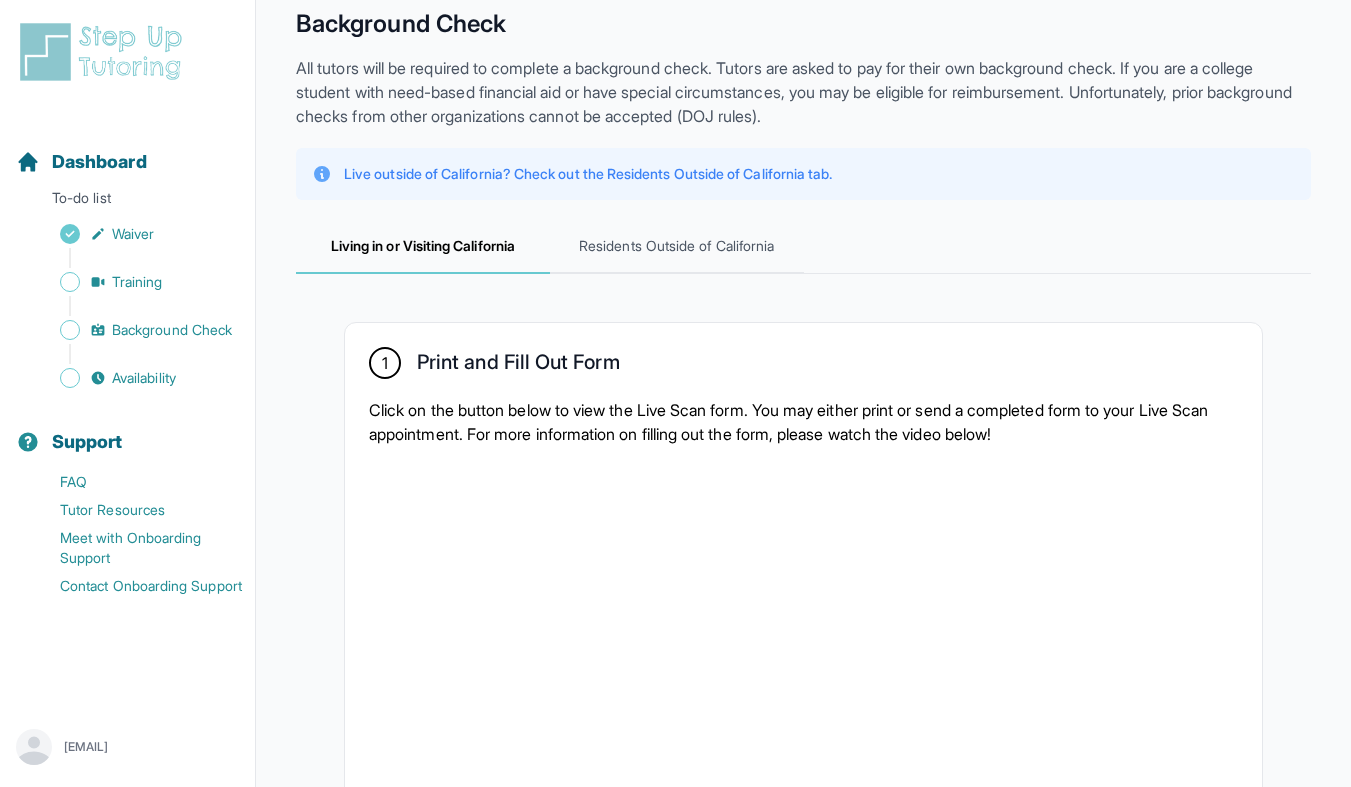 scroll, scrollTop: 77, scrollLeft: 0, axis: vertical 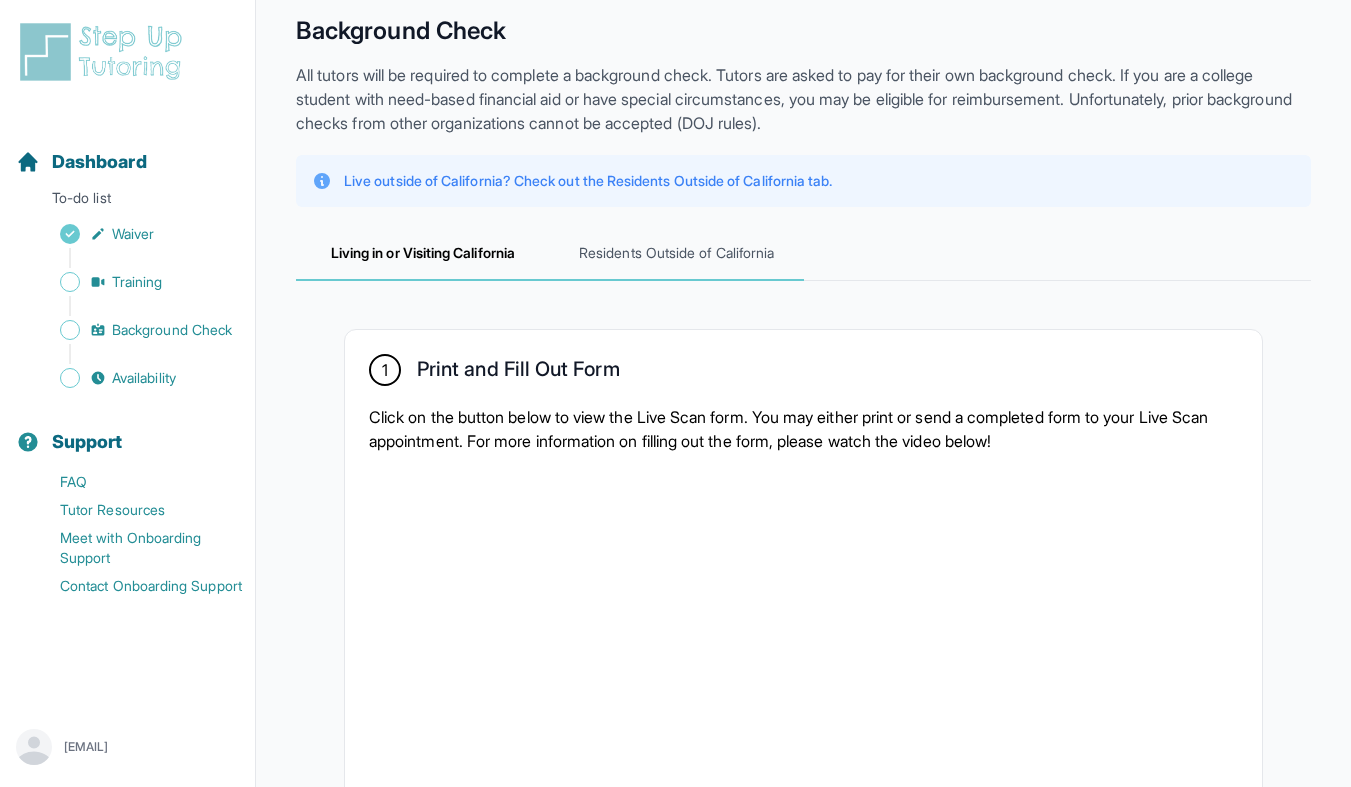 click on "Residents Outside of California" at bounding box center (677, 254) 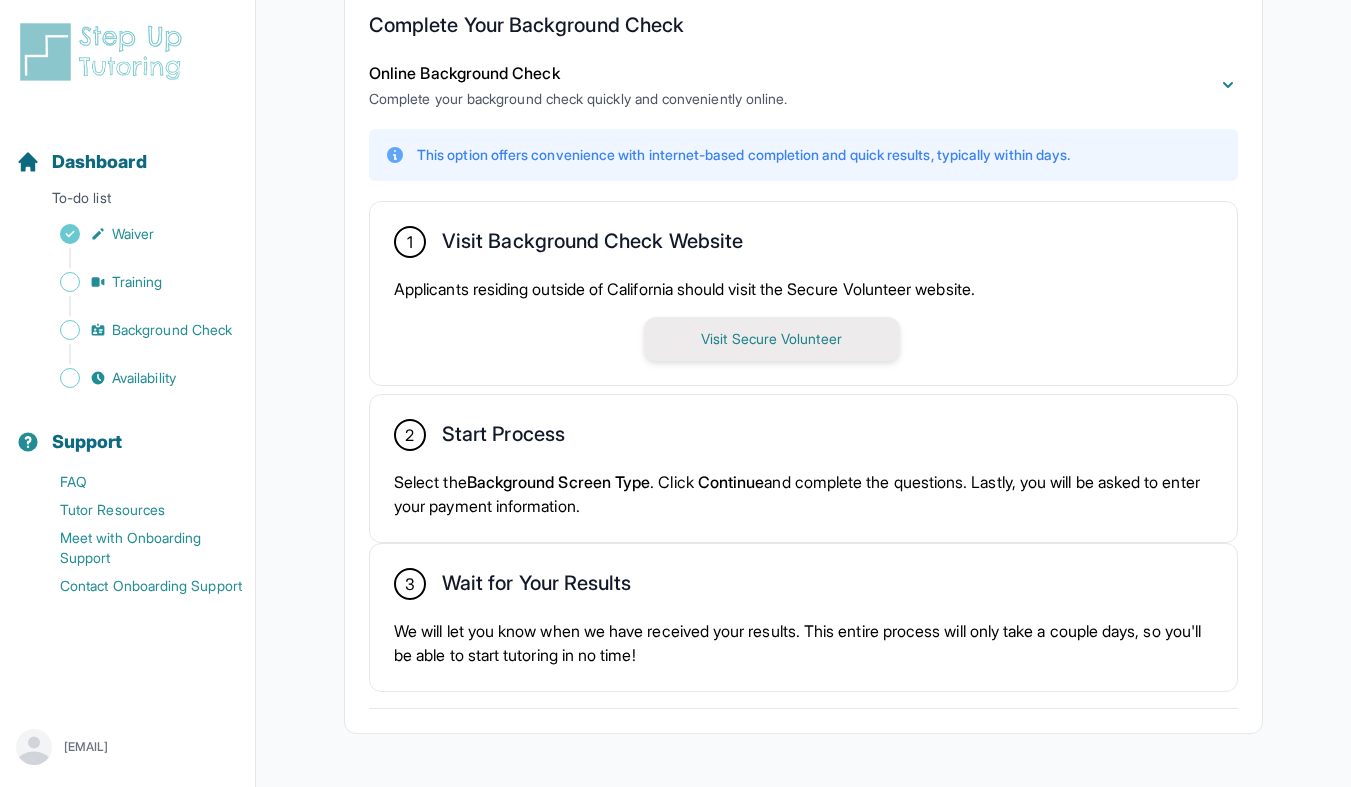 scroll, scrollTop: 483, scrollLeft: 0, axis: vertical 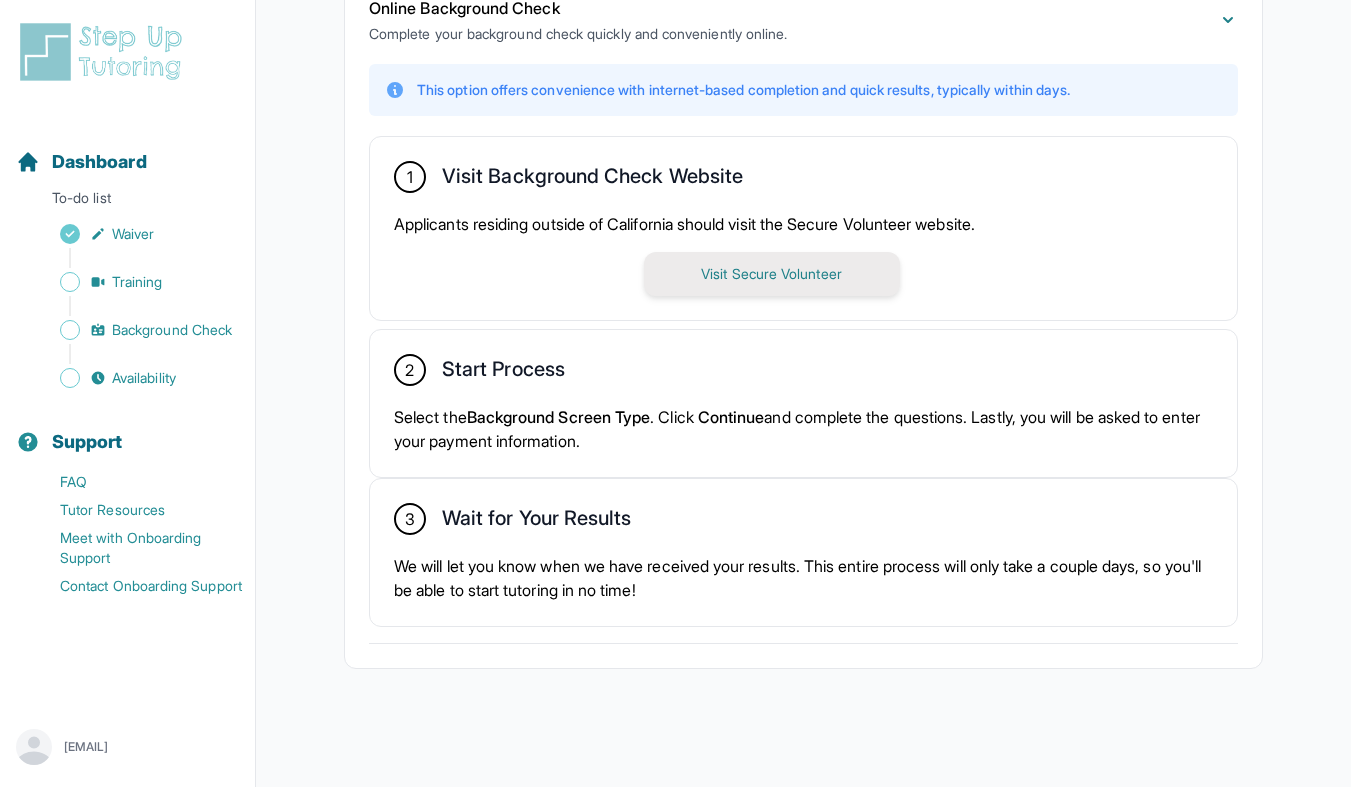 click on "Visit Secure Volunteer" at bounding box center (772, 274) 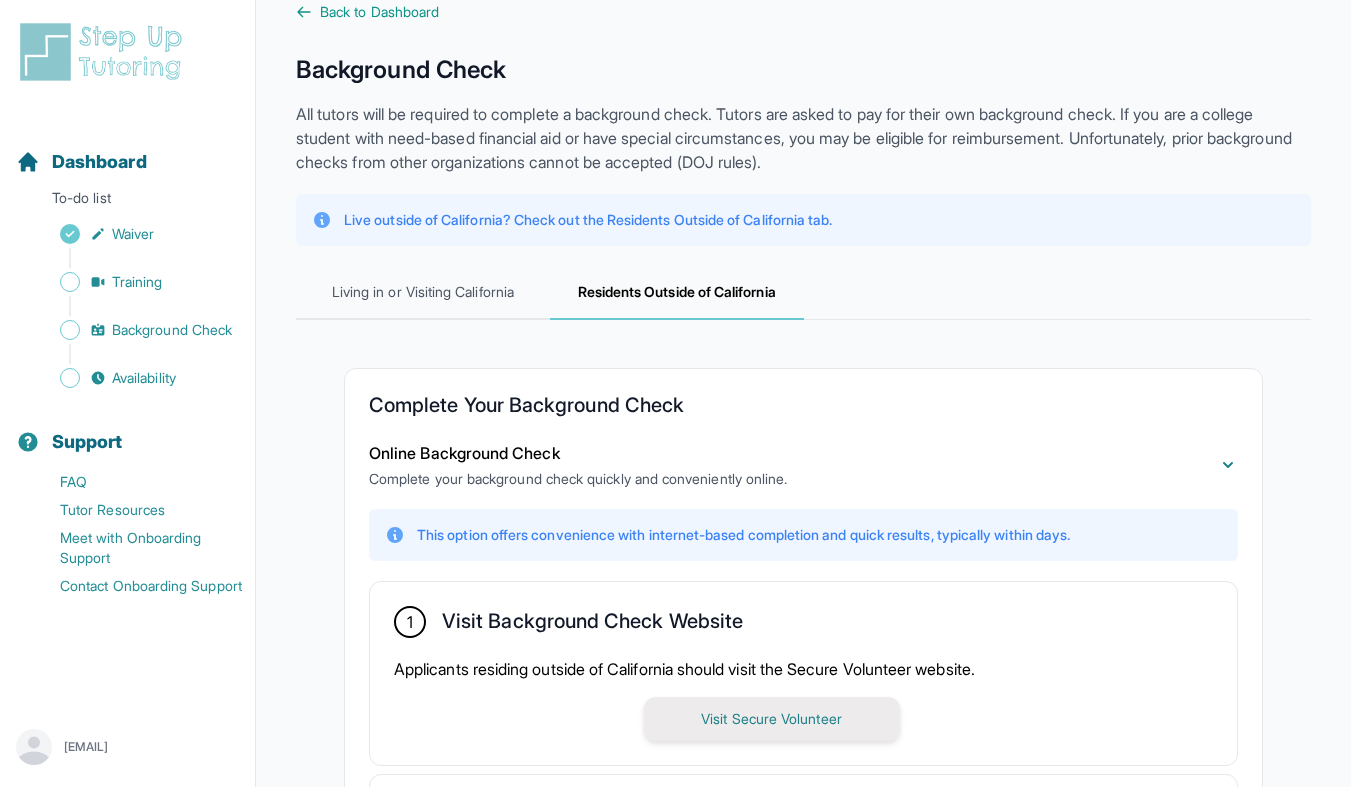 scroll, scrollTop: 0, scrollLeft: 0, axis: both 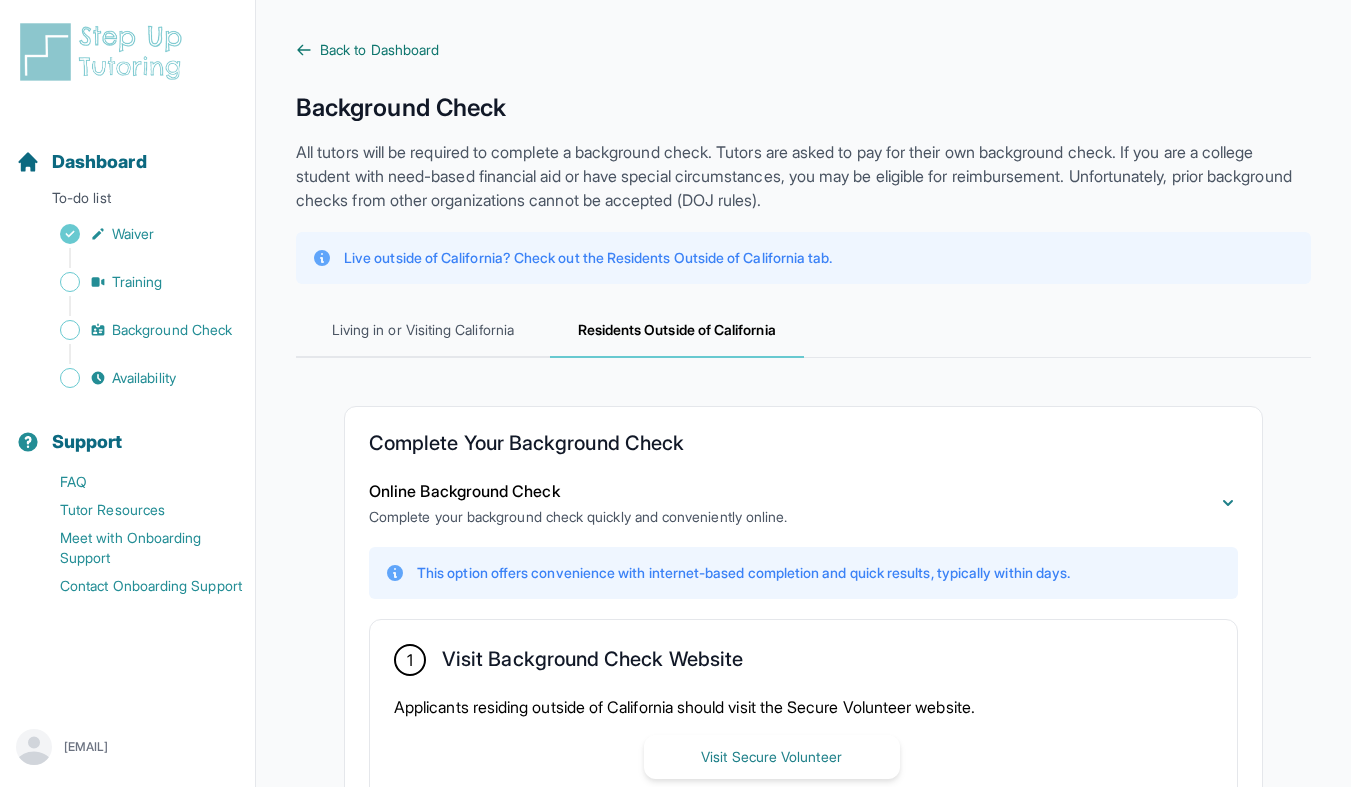 click on "Back to Dashboard" at bounding box center [379, 50] 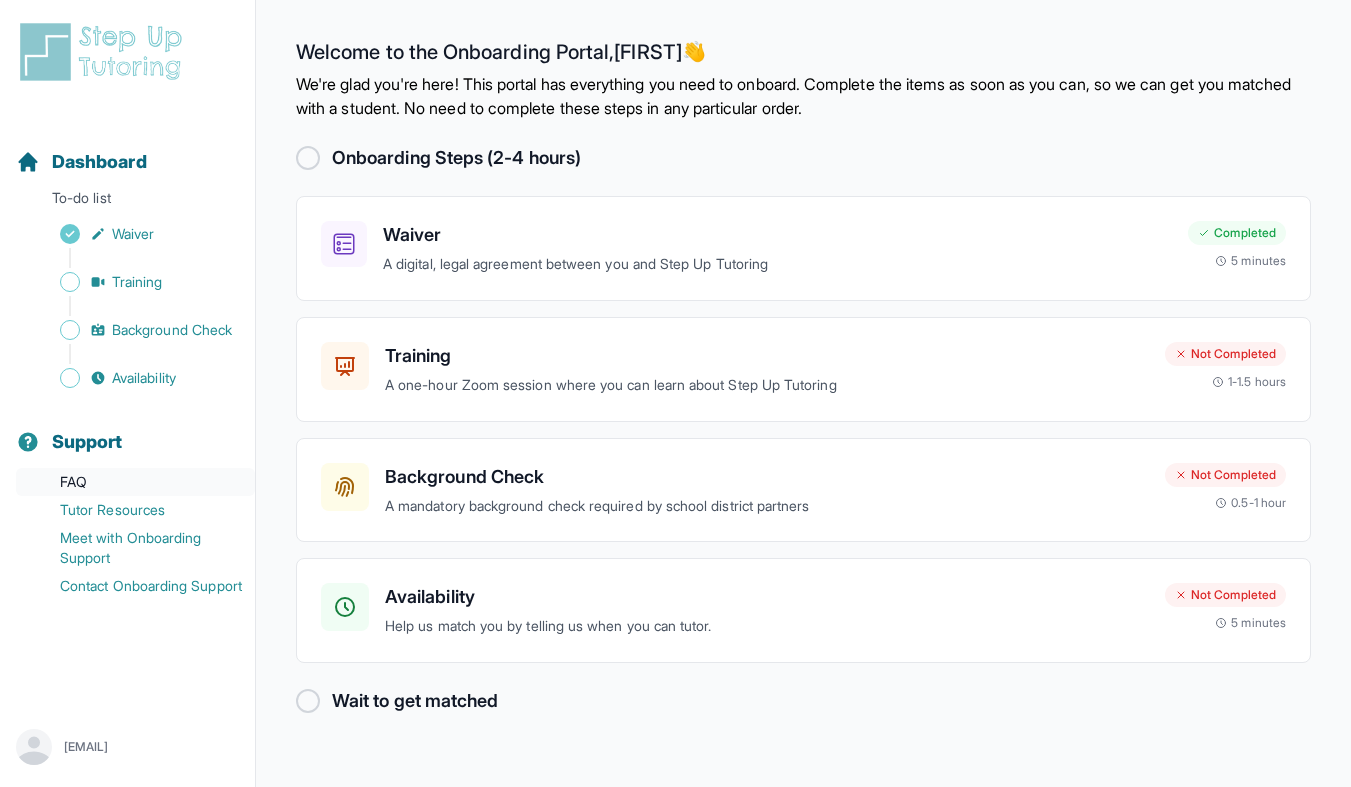 click on "FAQ" at bounding box center [135, 482] 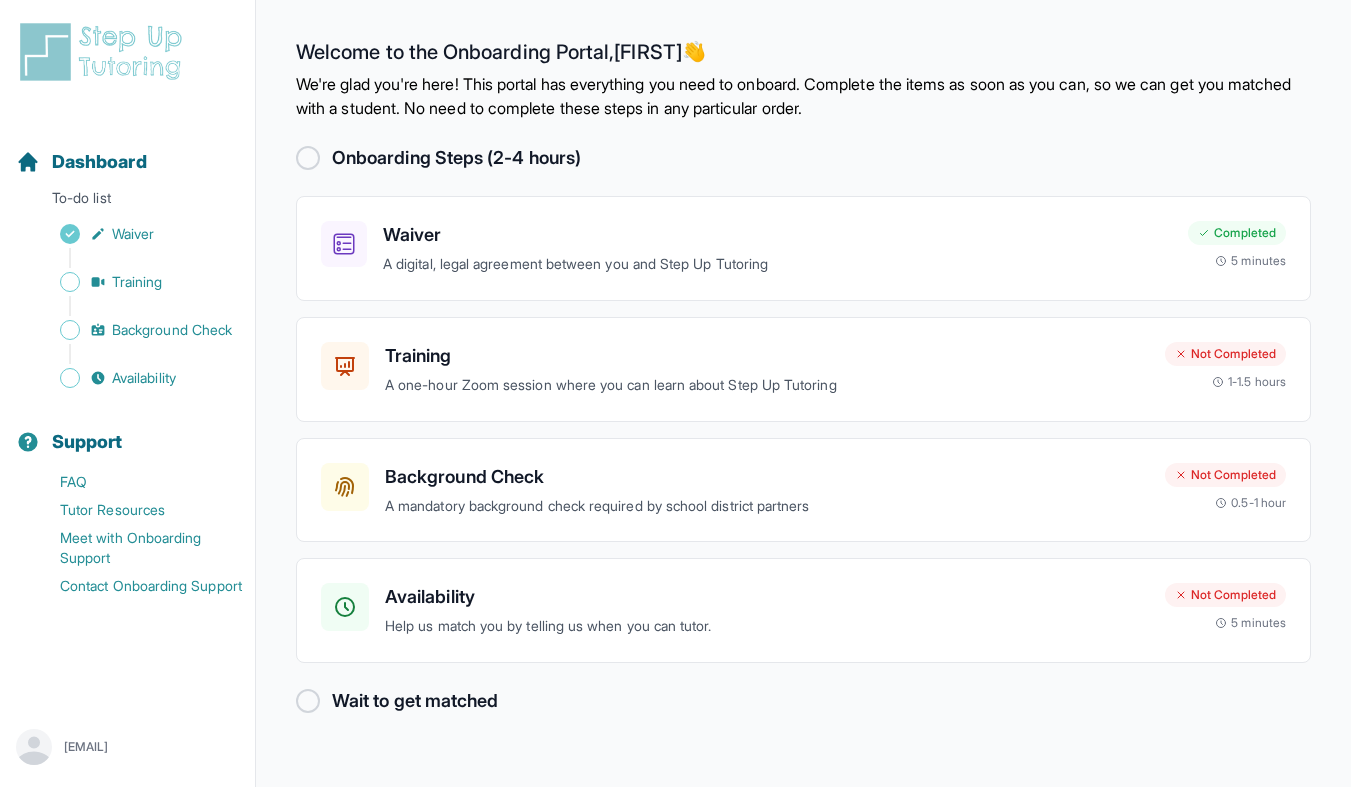 click on "[EMAIL]" at bounding box center (86, 747) 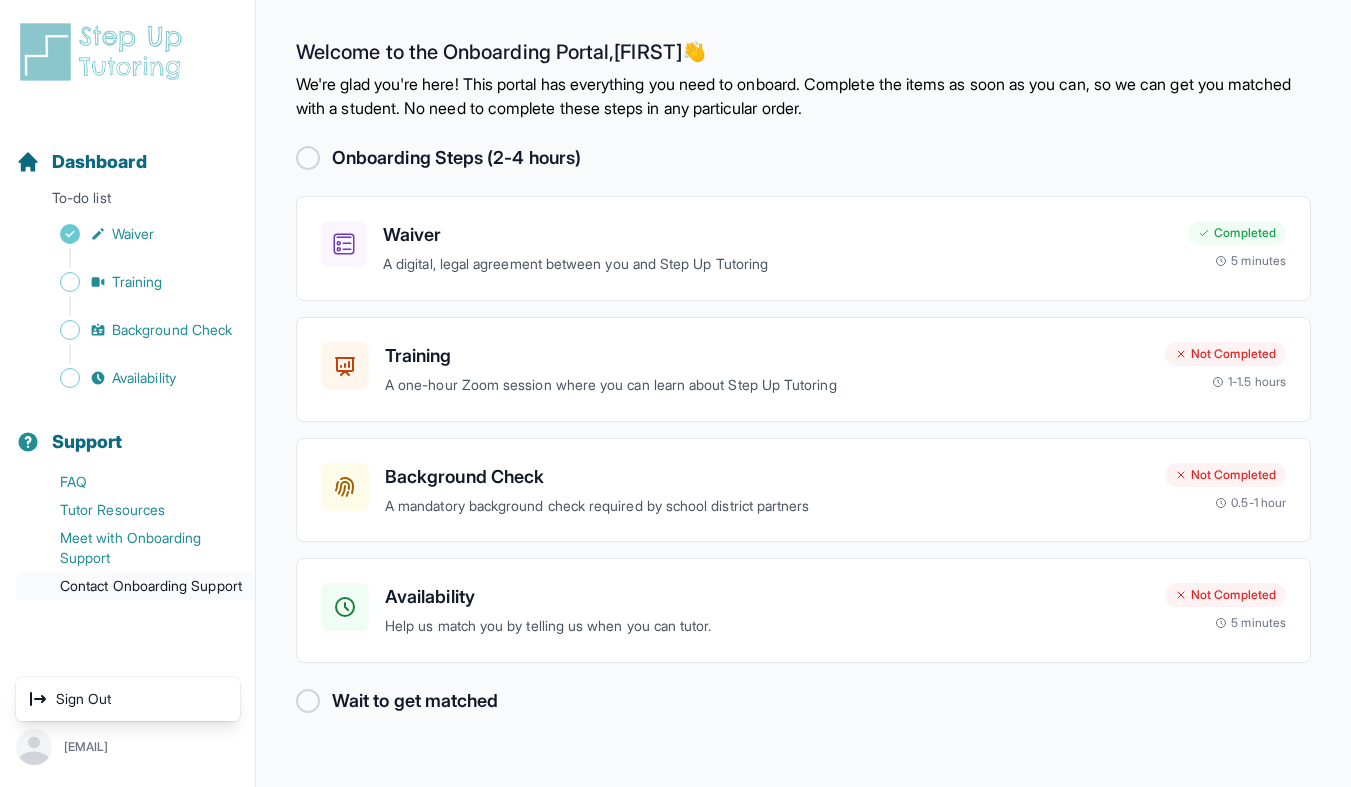 click on "Contact Onboarding Support" at bounding box center [135, 586] 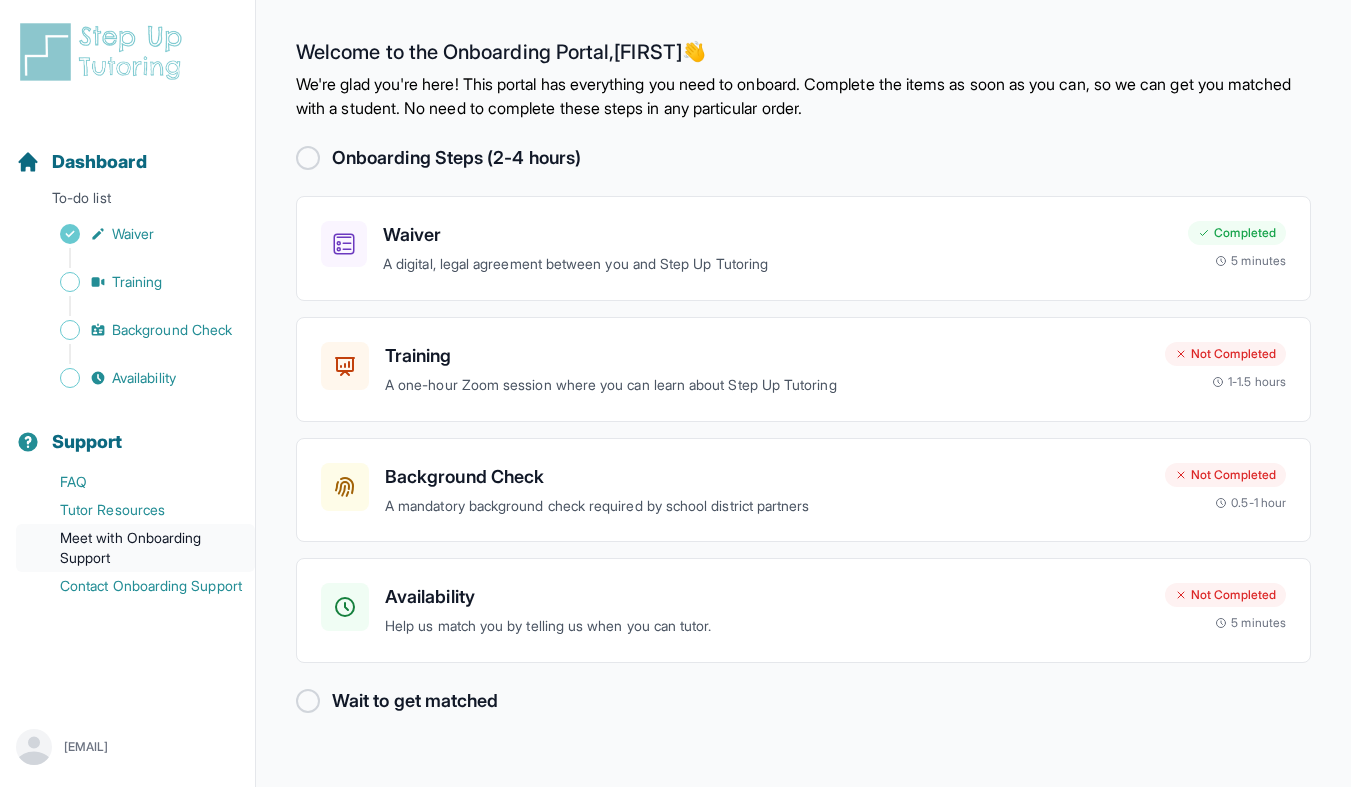 click on "Meet with Onboarding Support" at bounding box center [135, 548] 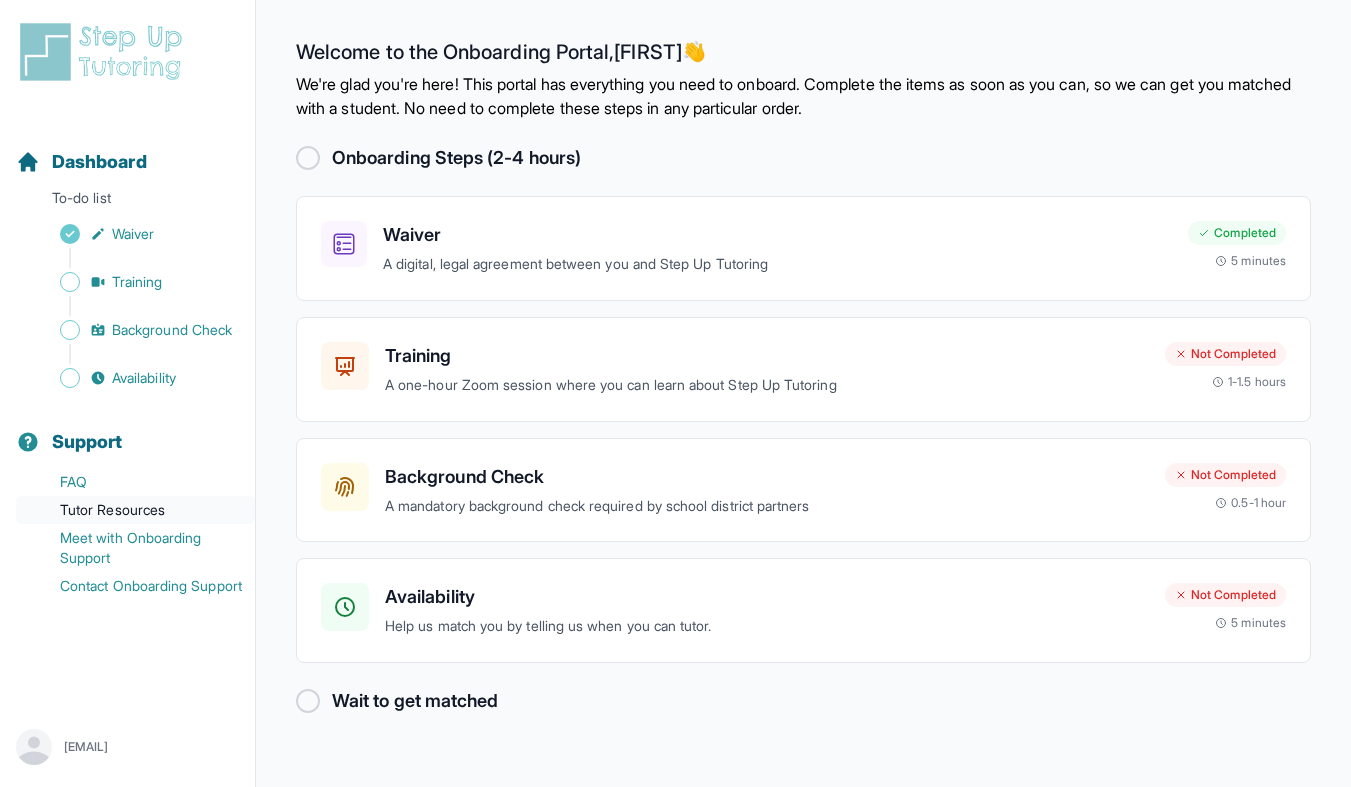 click on "Tutor Resources" at bounding box center [135, 510] 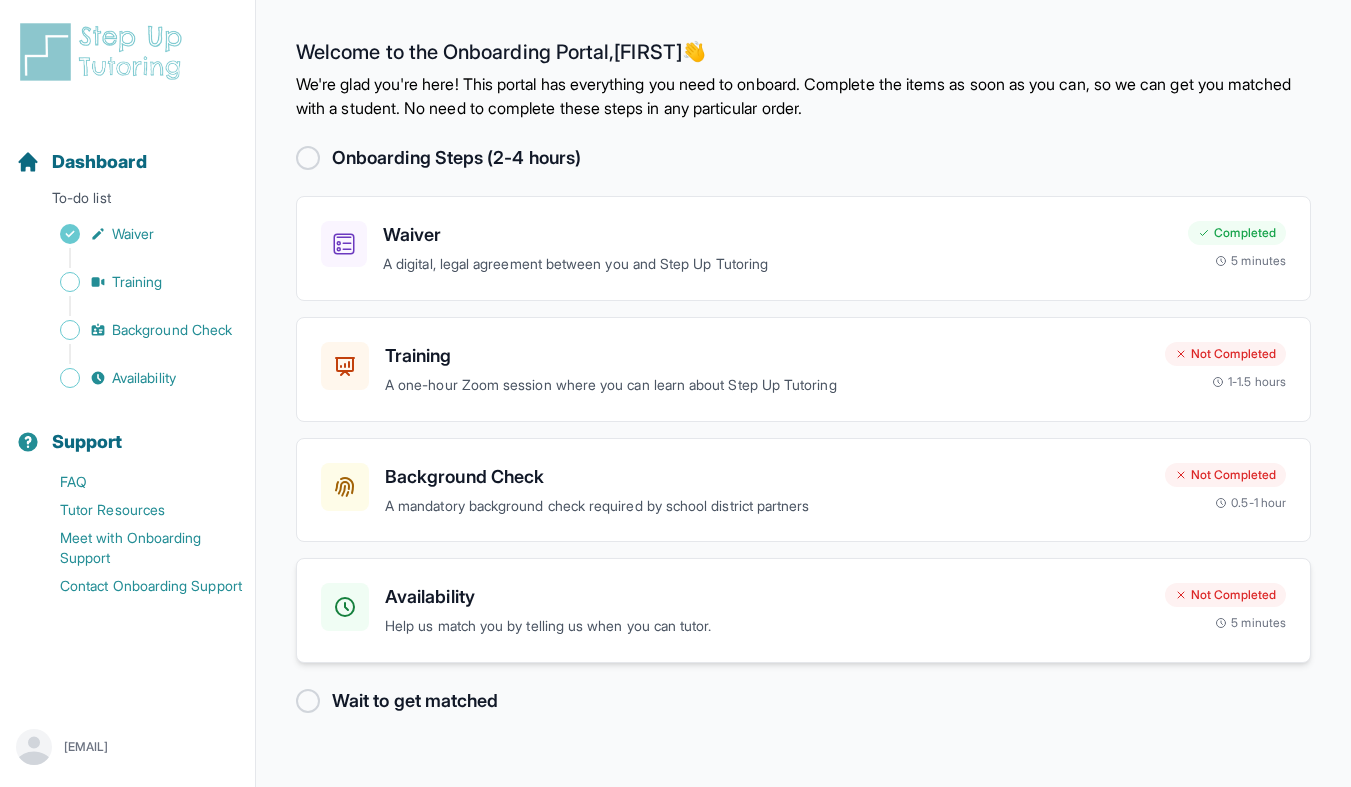 click on "Help us match you by telling us when you can tutor." at bounding box center (767, 626) 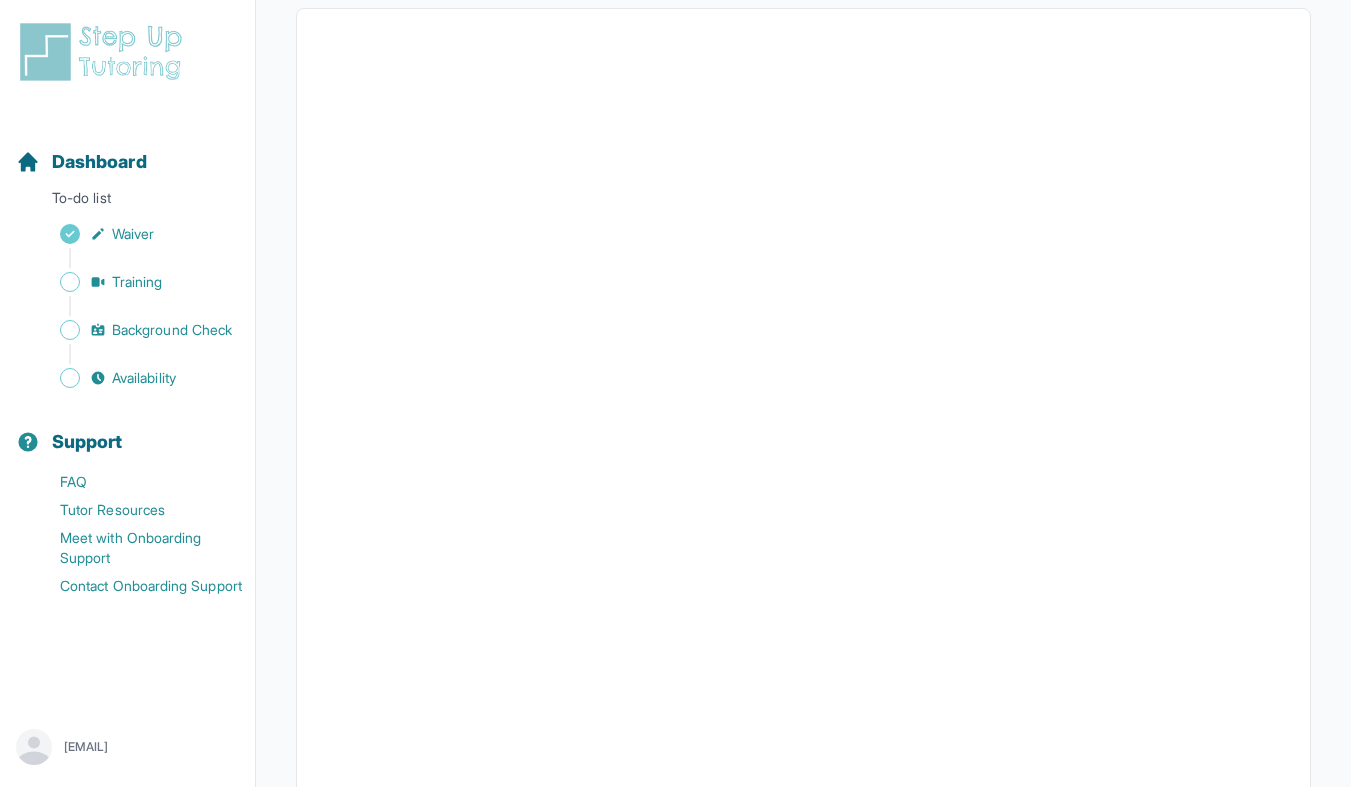 scroll, scrollTop: 219, scrollLeft: 0, axis: vertical 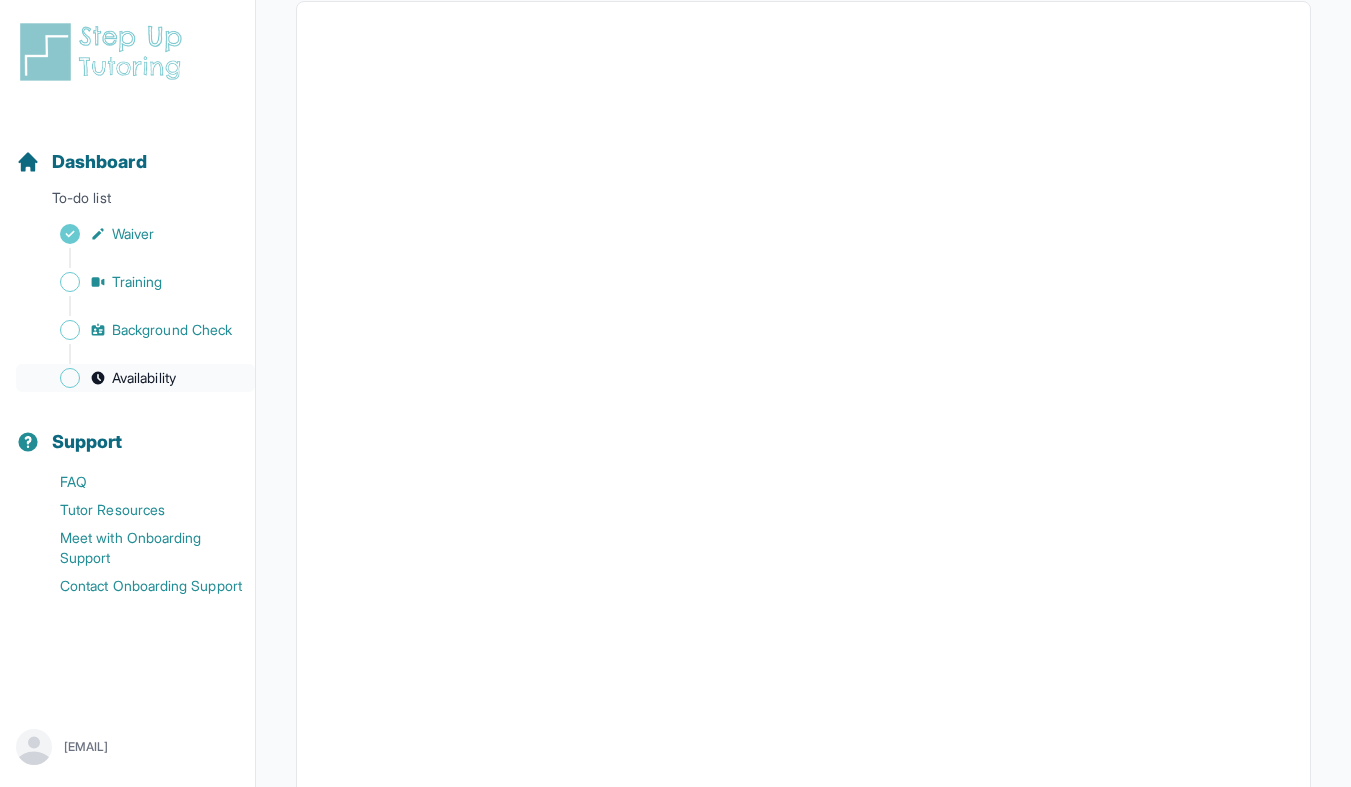 click on "Availability" at bounding box center [144, 378] 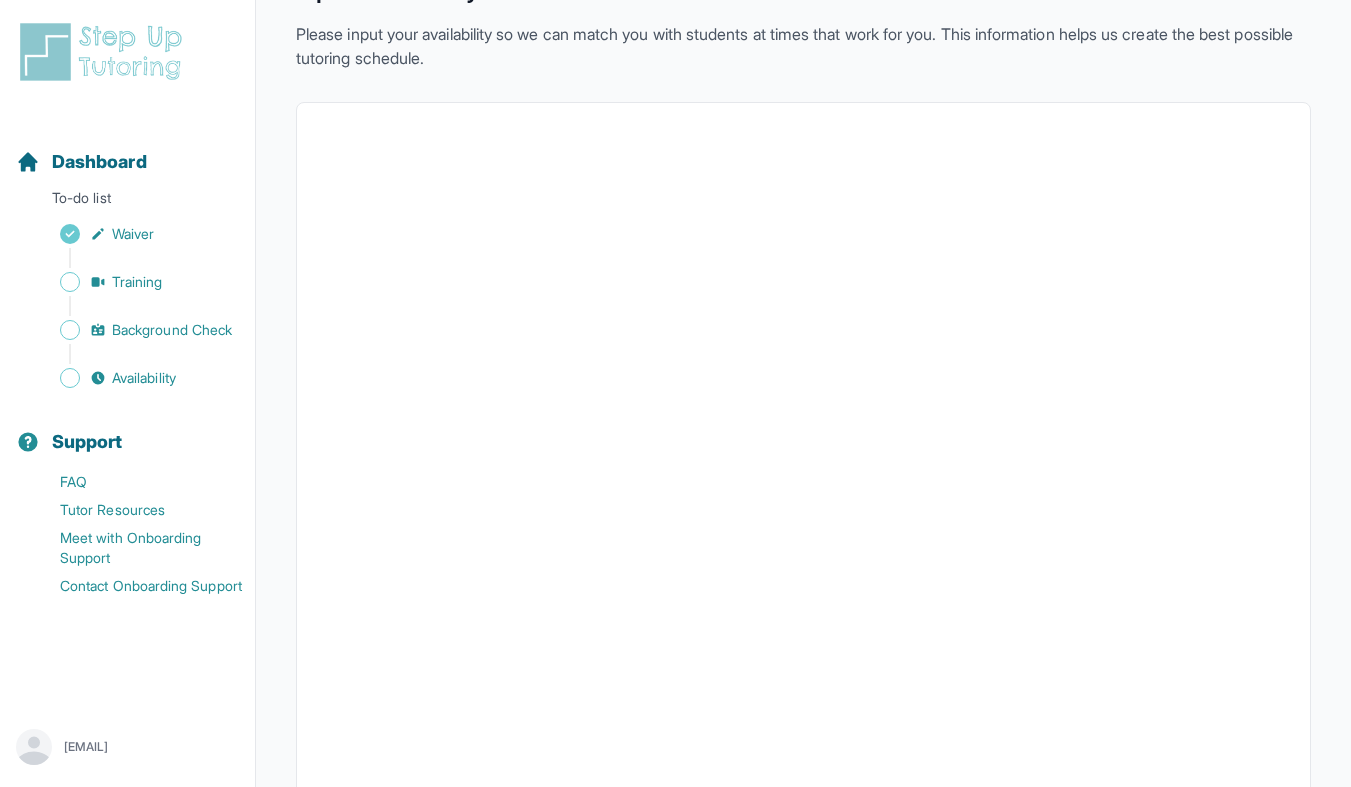 scroll, scrollTop: 0, scrollLeft: 0, axis: both 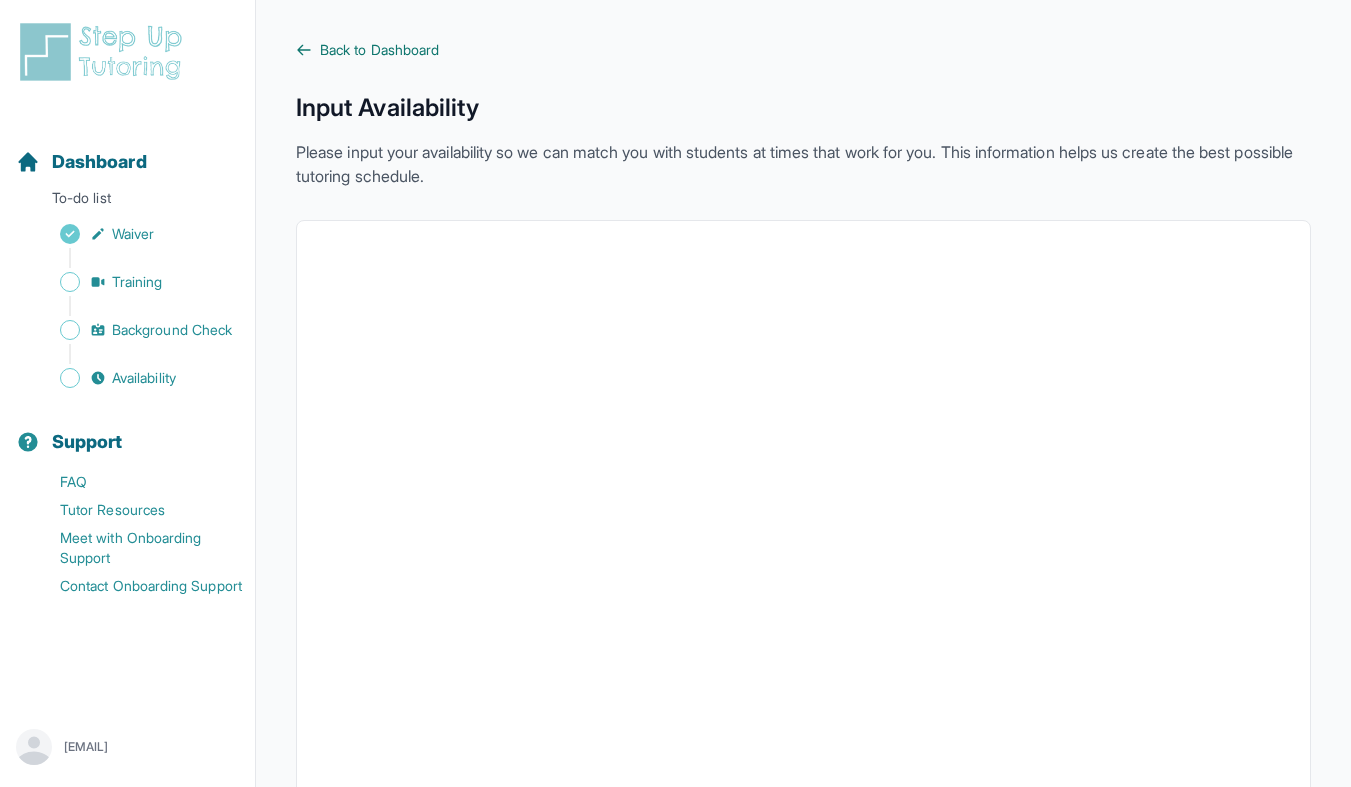 click 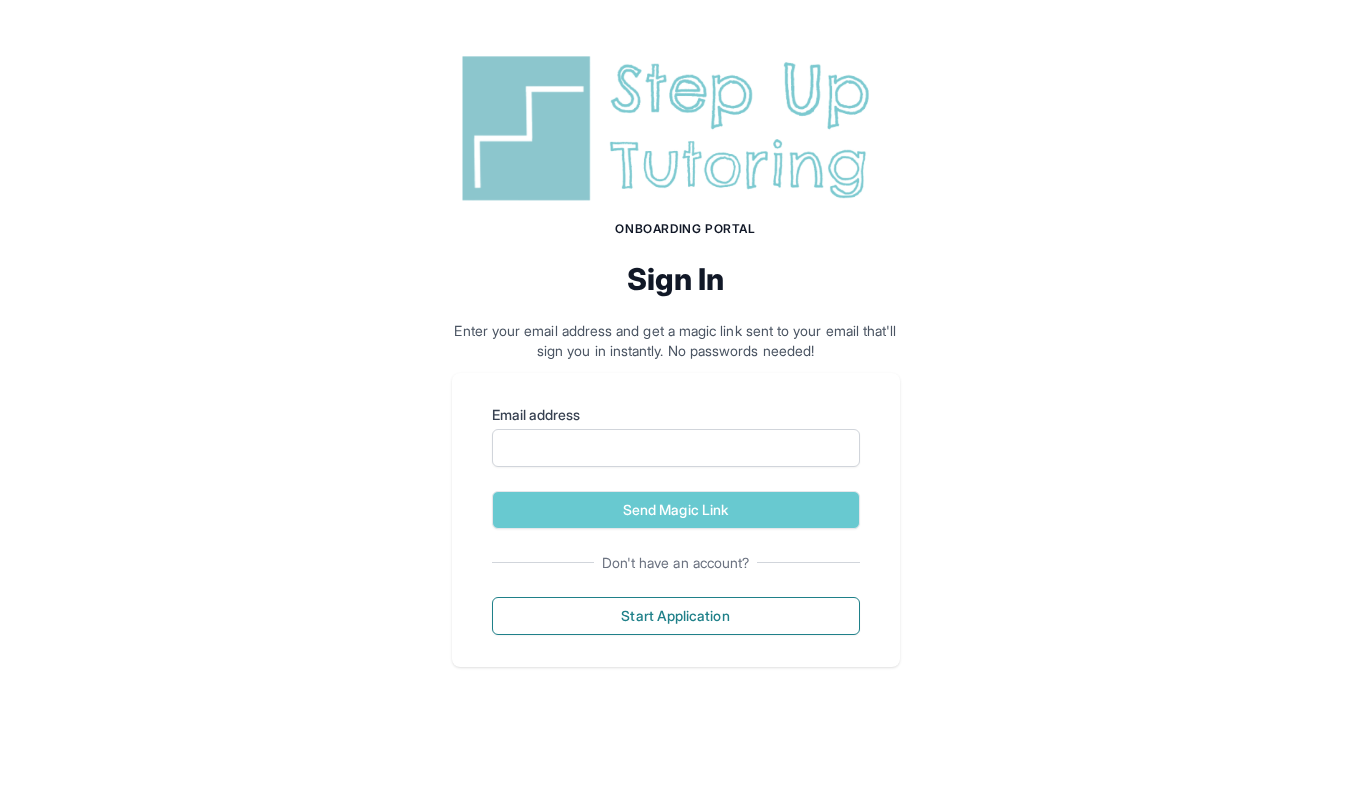 scroll, scrollTop: 0, scrollLeft: 0, axis: both 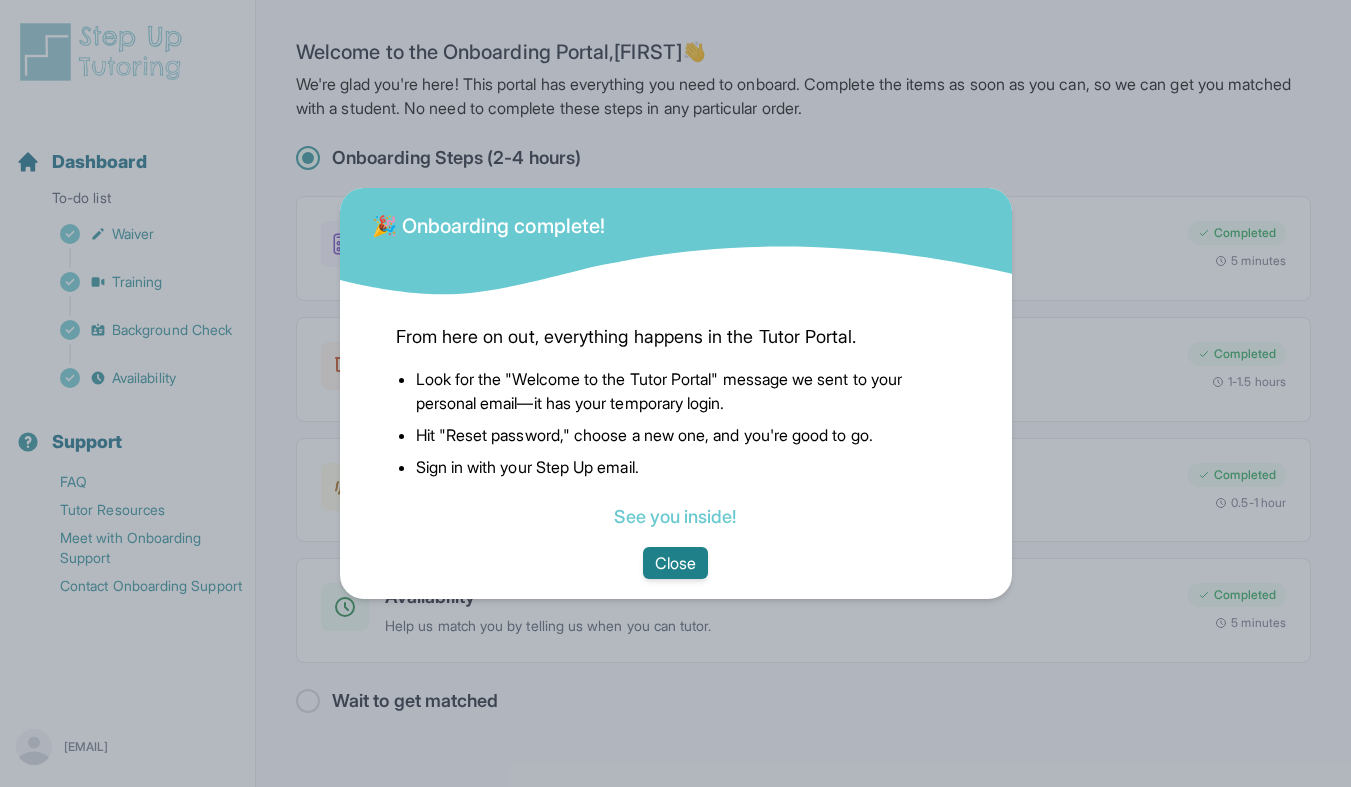 click on "Close" at bounding box center [675, 563] 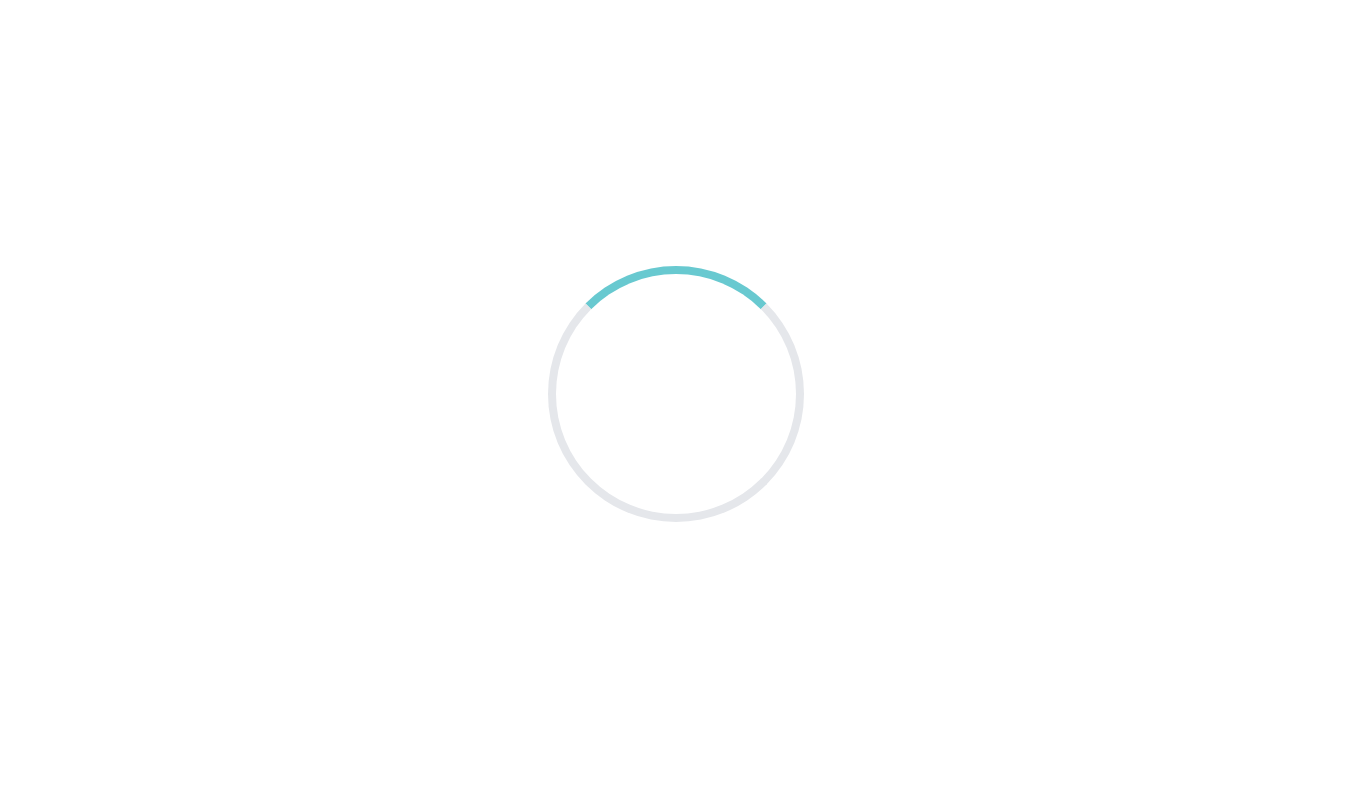 scroll, scrollTop: 0, scrollLeft: 0, axis: both 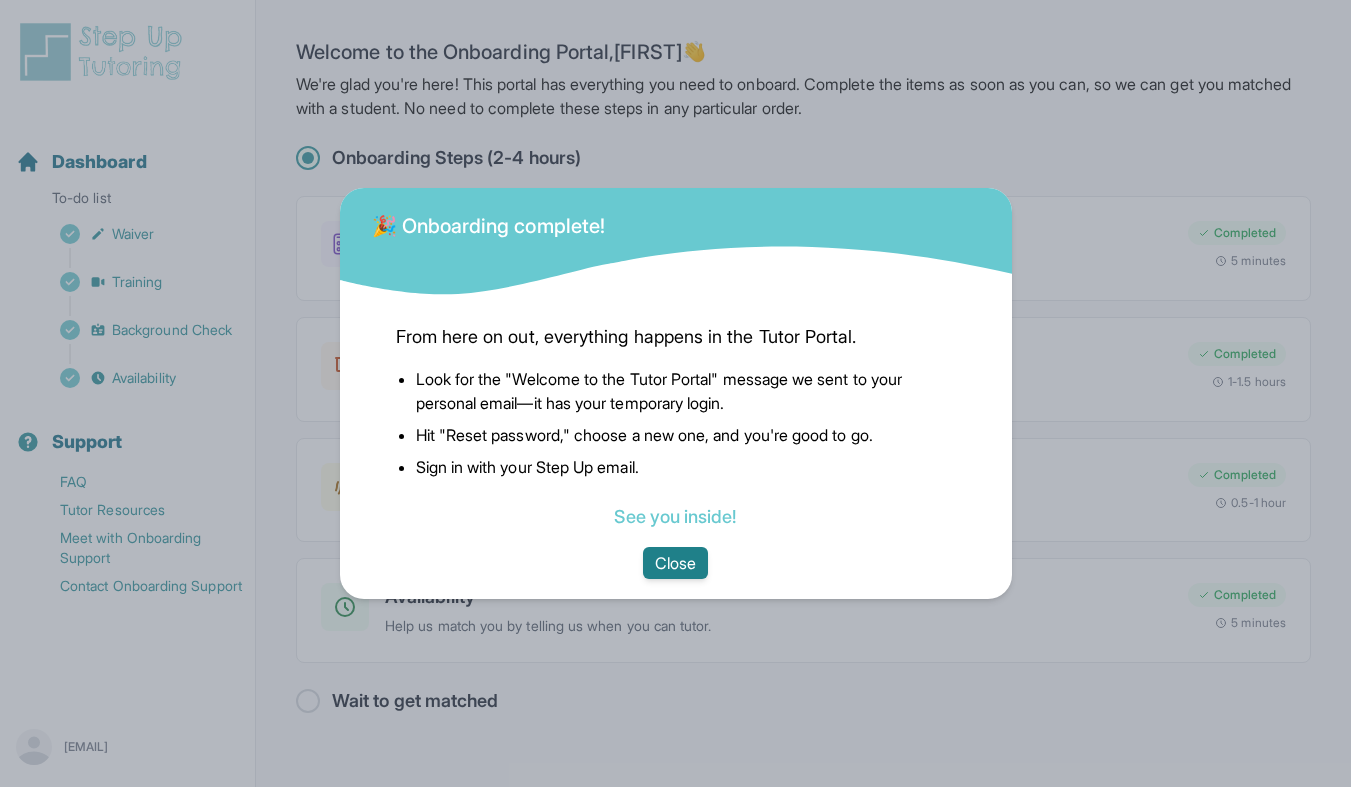 click on "Close" at bounding box center [675, 563] 